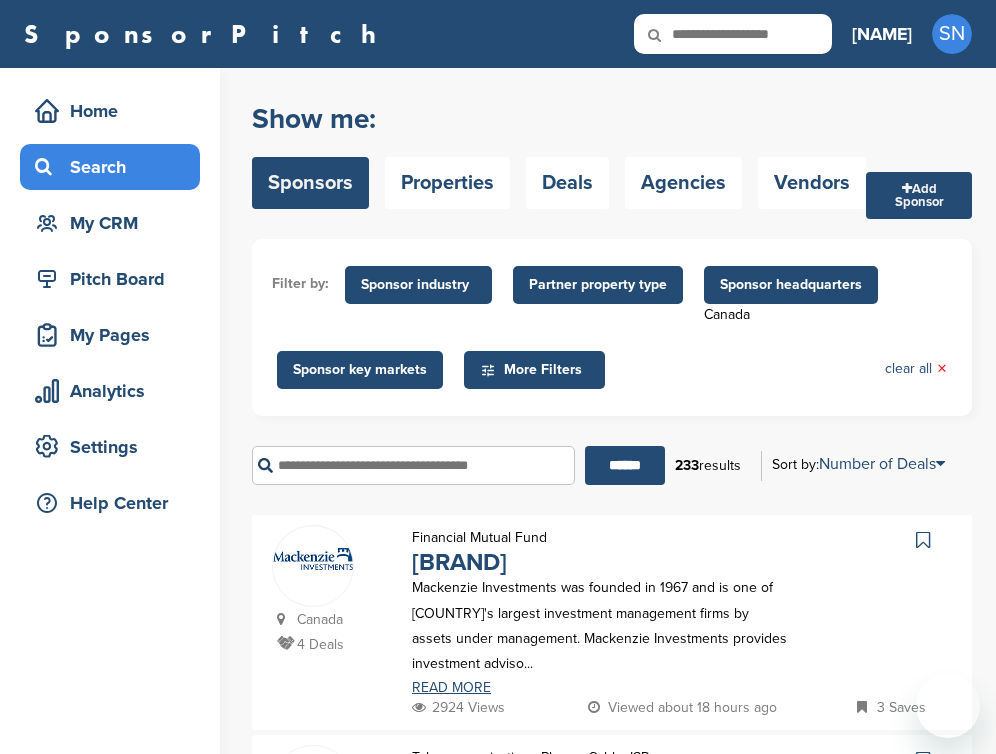 scroll, scrollTop: 0, scrollLeft: 0, axis: both 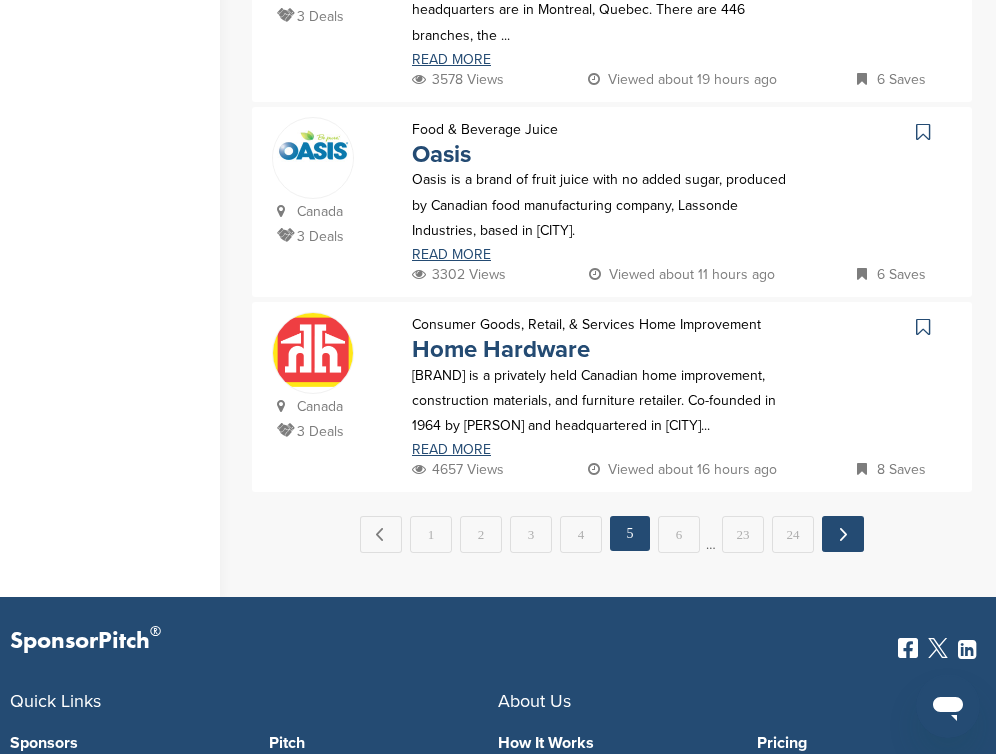 click on "Next →" at bounding box center (843, 534) 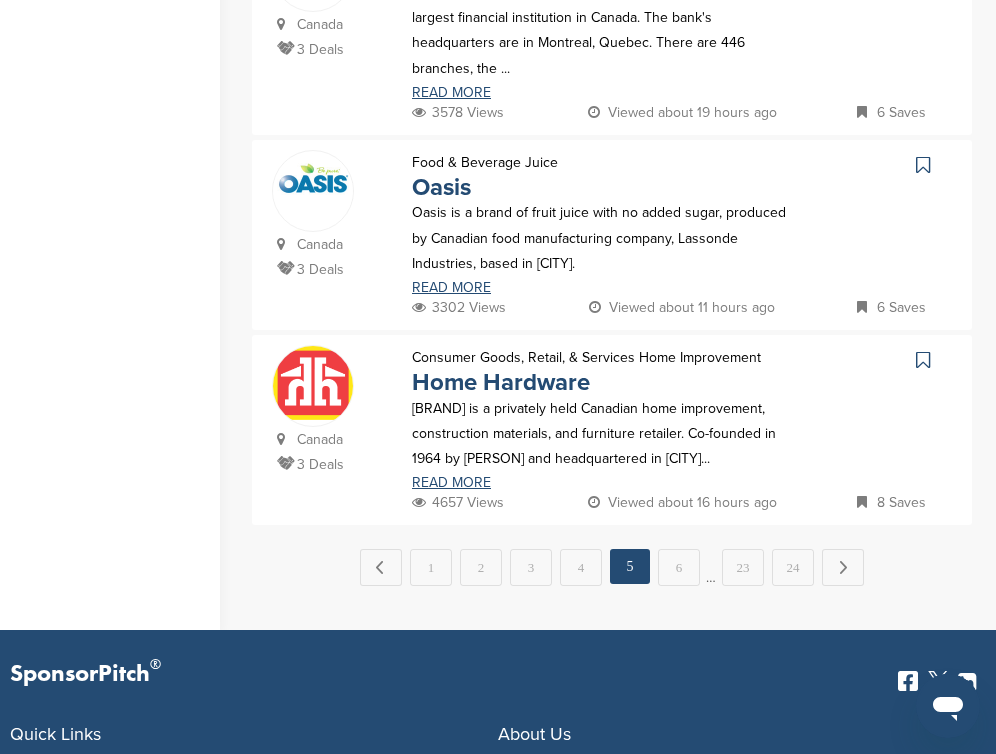 scroll, scrollTop: 0, scrollLeft: 0, axis: both 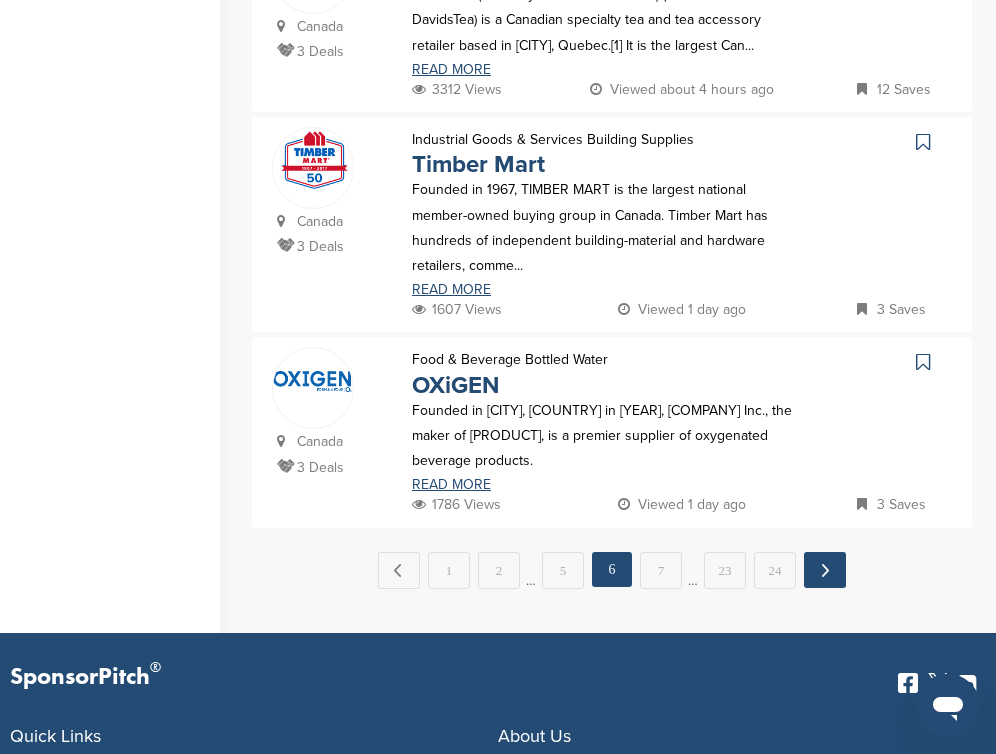 click on "Next →" at bounding box center (825, 570) 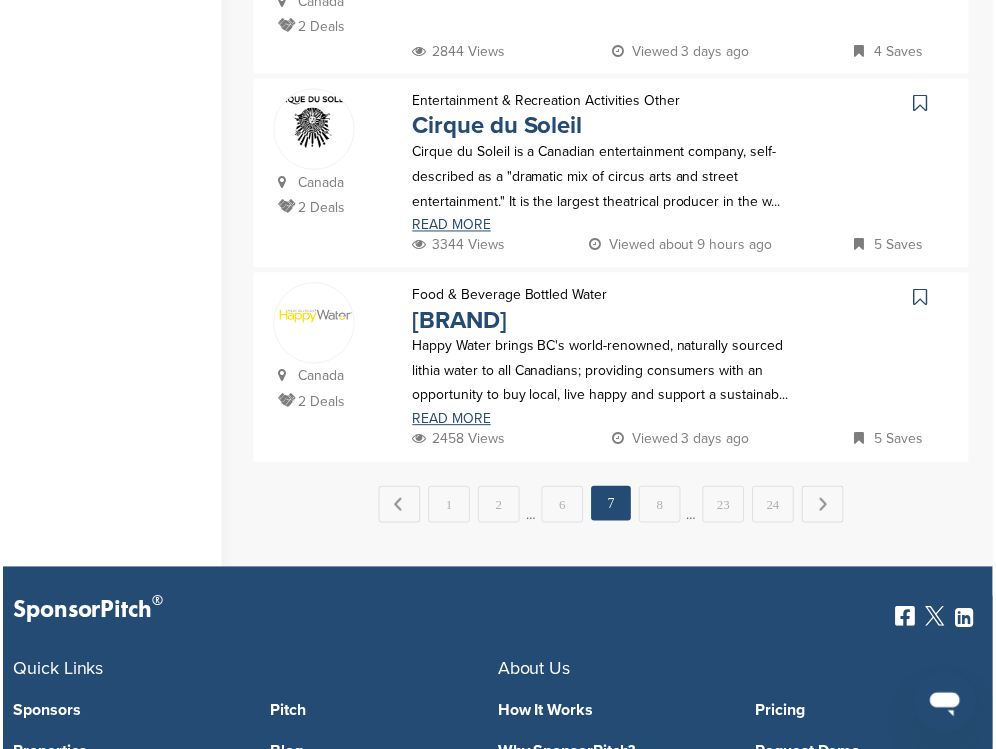 scroll, scrollTop: 0, scrollLeft: 0, axis: both 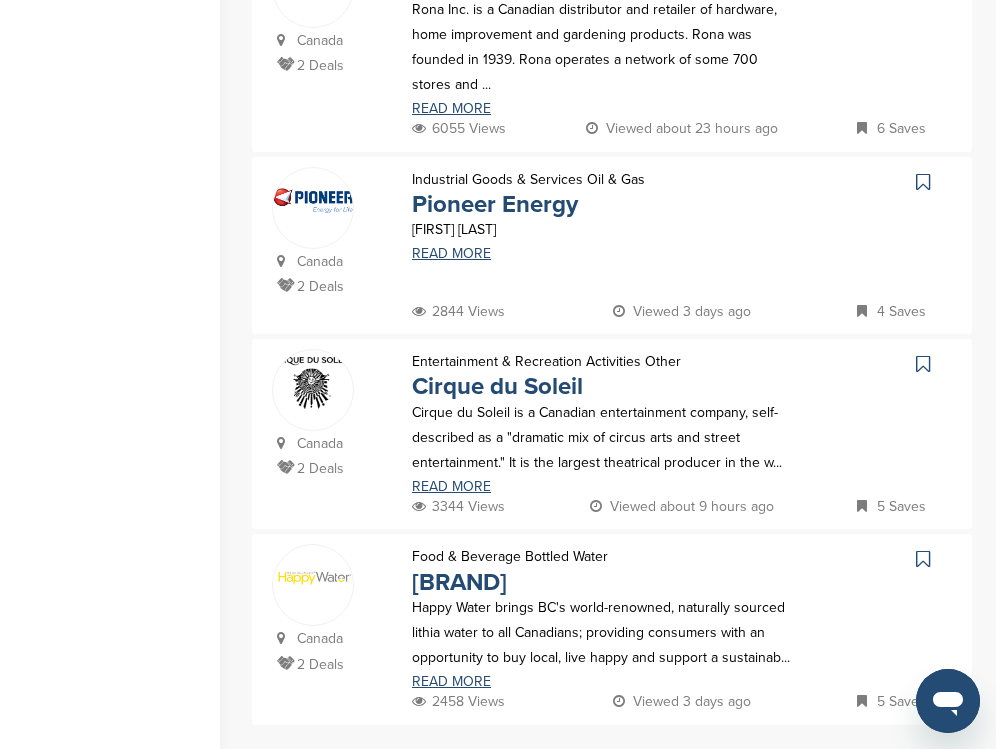 click at bounding box center (923, 364) 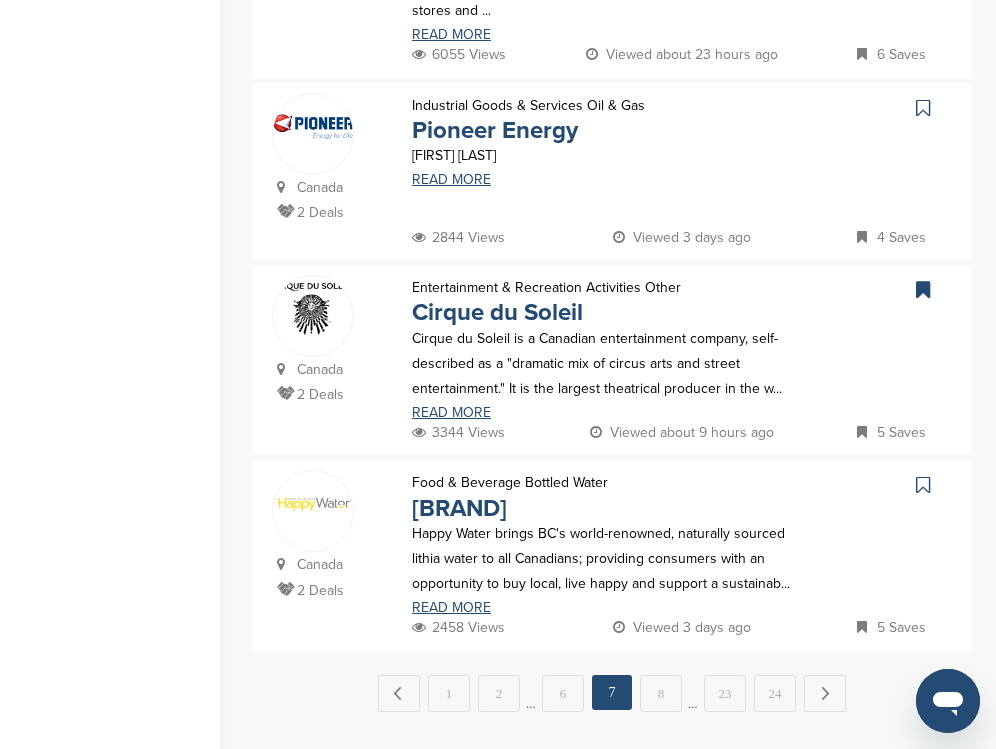 scroll, scrollTop: 1974, scrollLeft: 0, axis: vertical 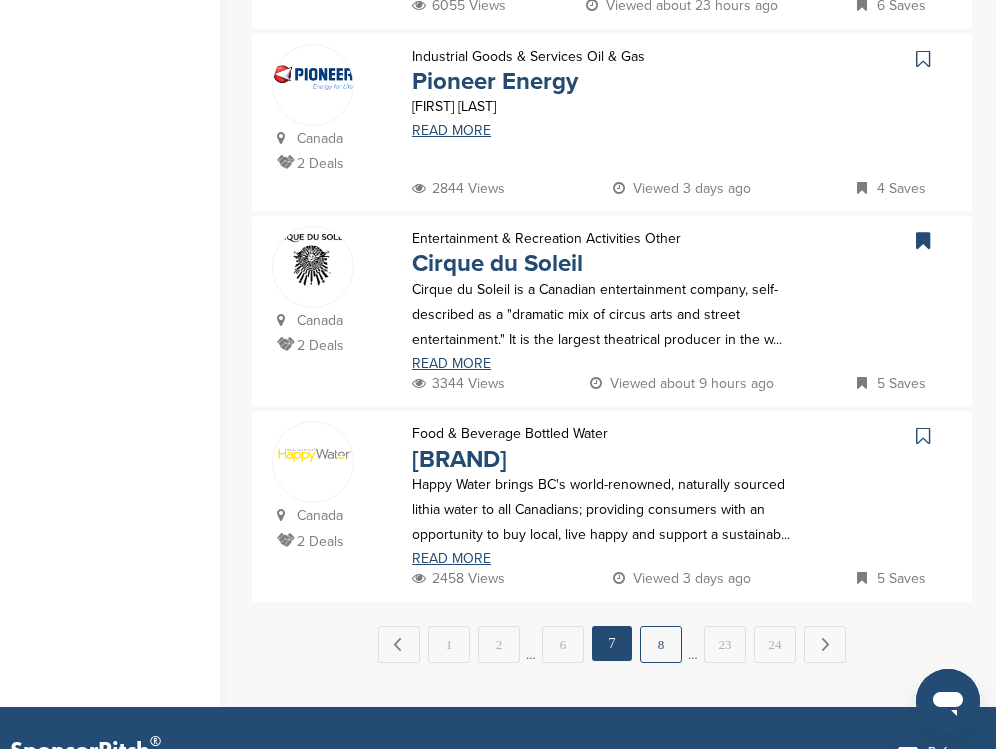 click on "8" at bounding box center [661, 644] 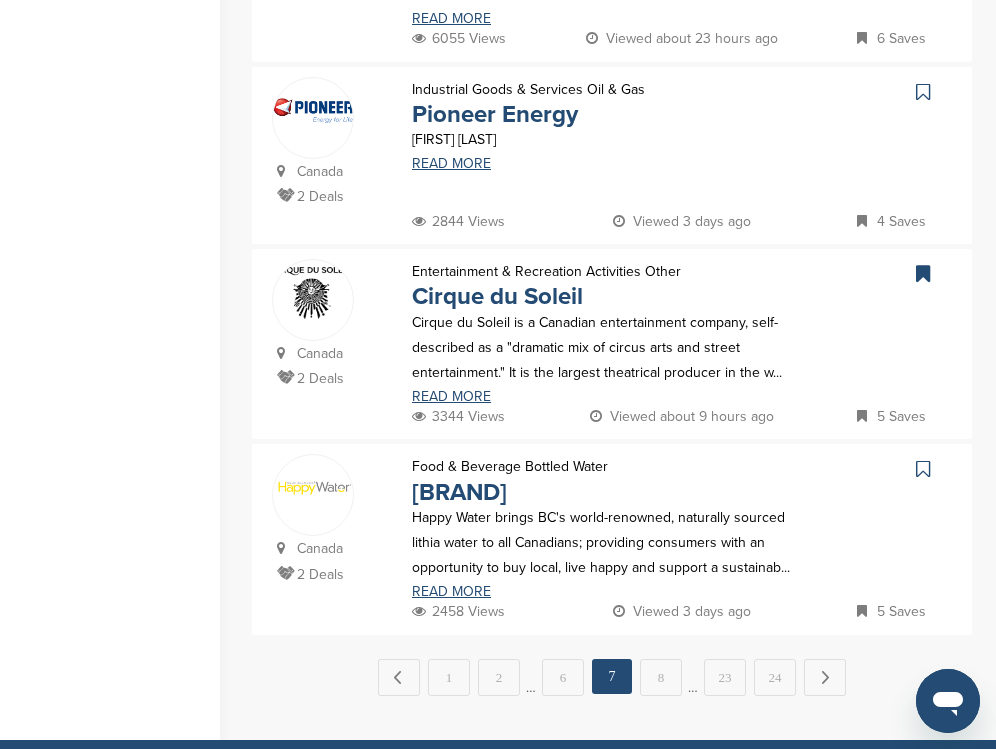 scroll, scrollTop: 0, scrollLeft: 0, axis: both 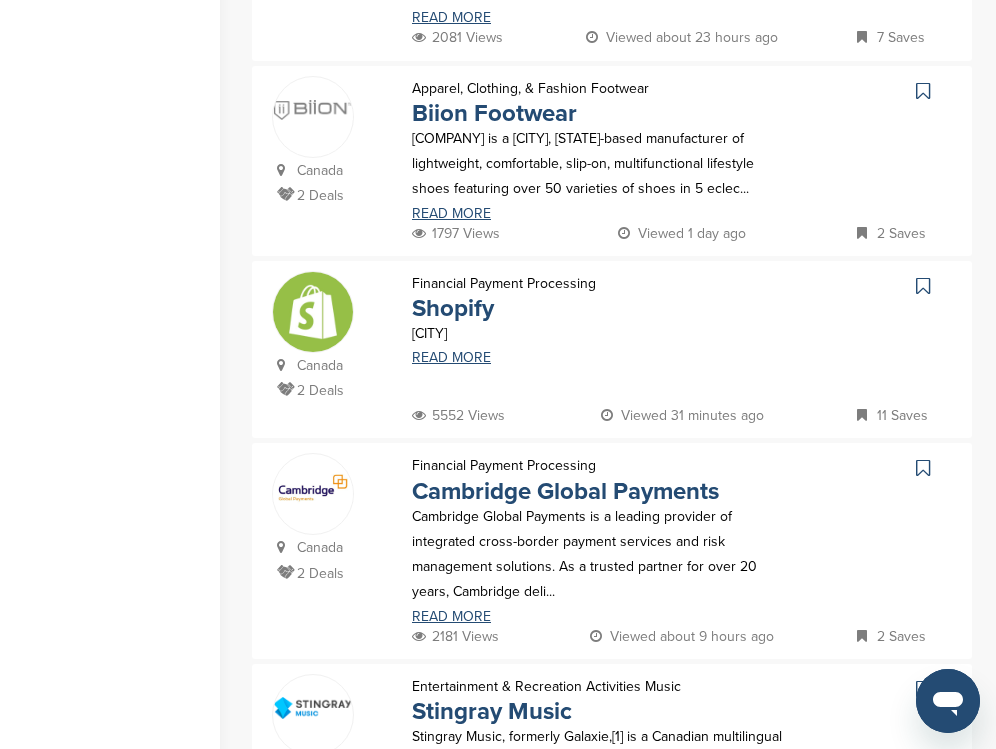 click at bounding box center (925, 286) 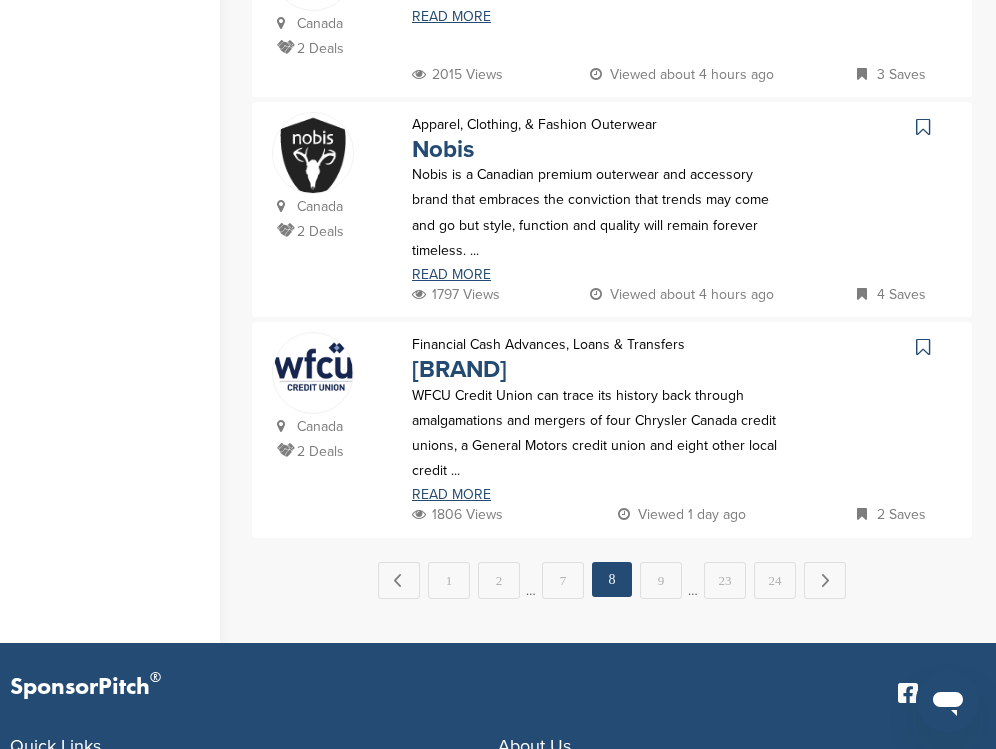scroll, scrollTop: 2022, scrollLeft: 0, axis: vertical 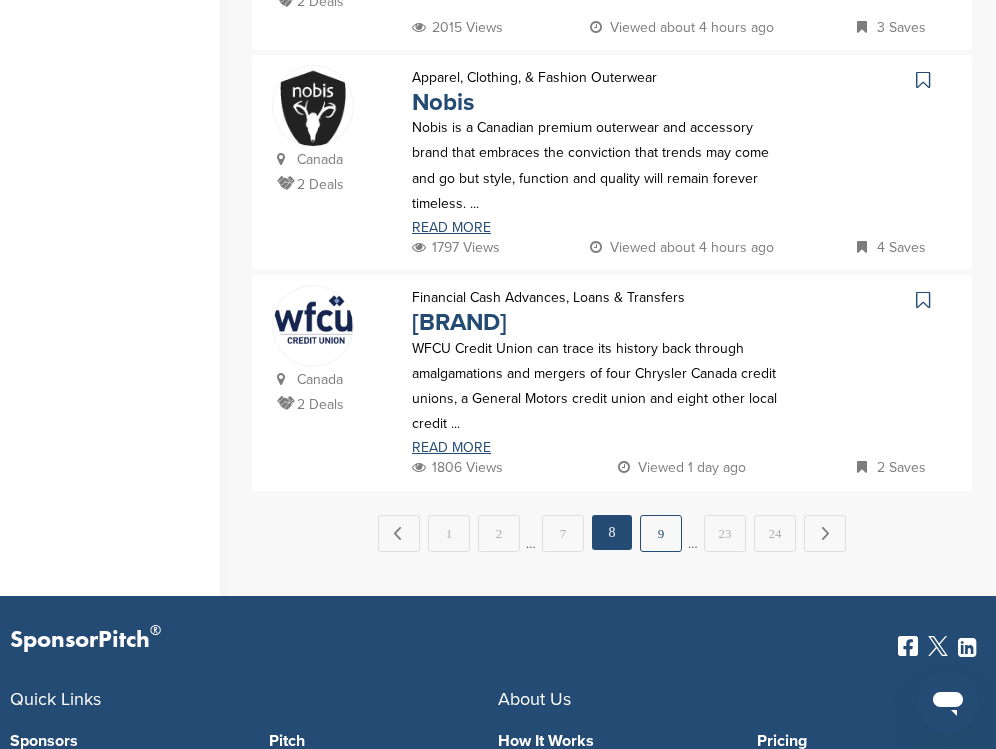 click on "9" at bounding box center (661, 533) 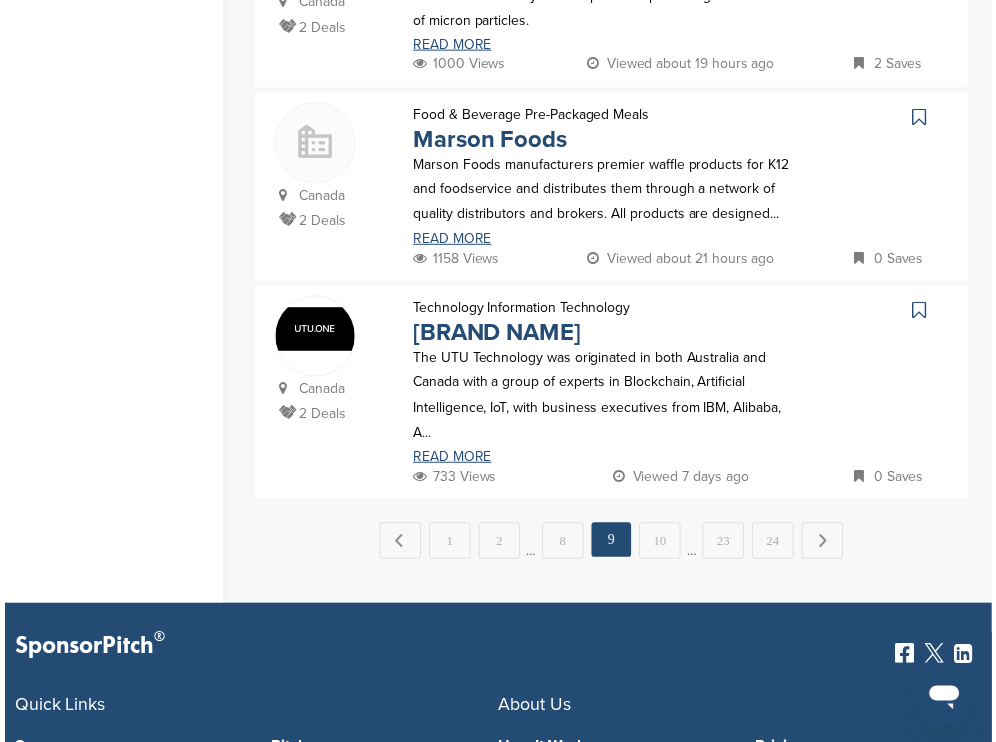 scroll, scrollTop: 0, scrollLeft: 0, axis: both 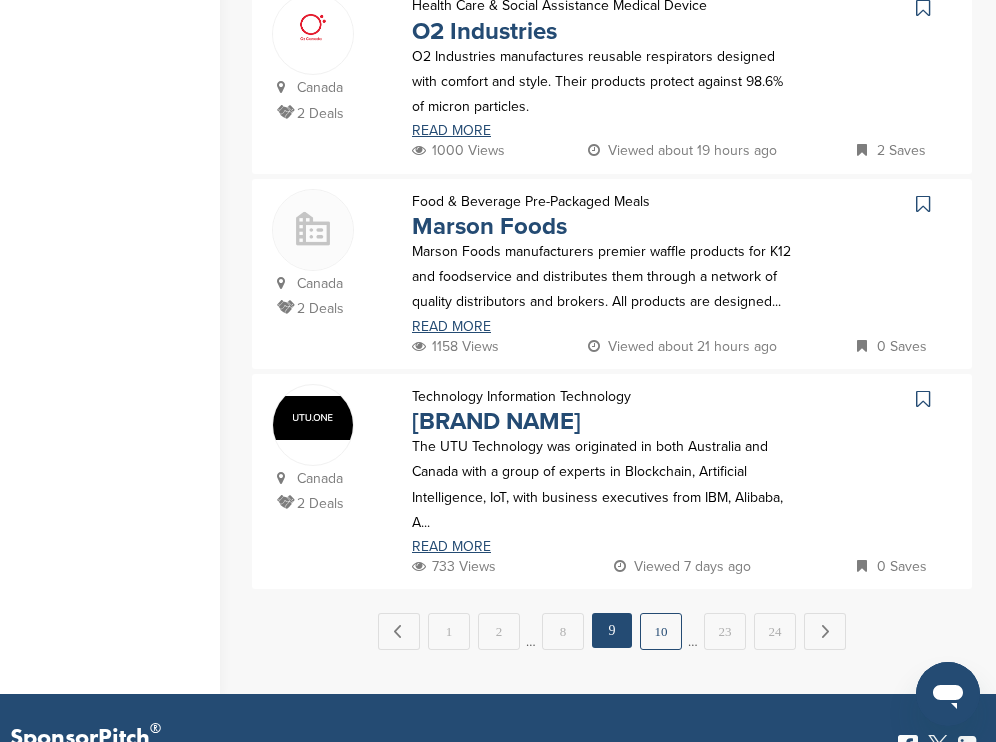 click on "10" at bounding box center [661, 631] 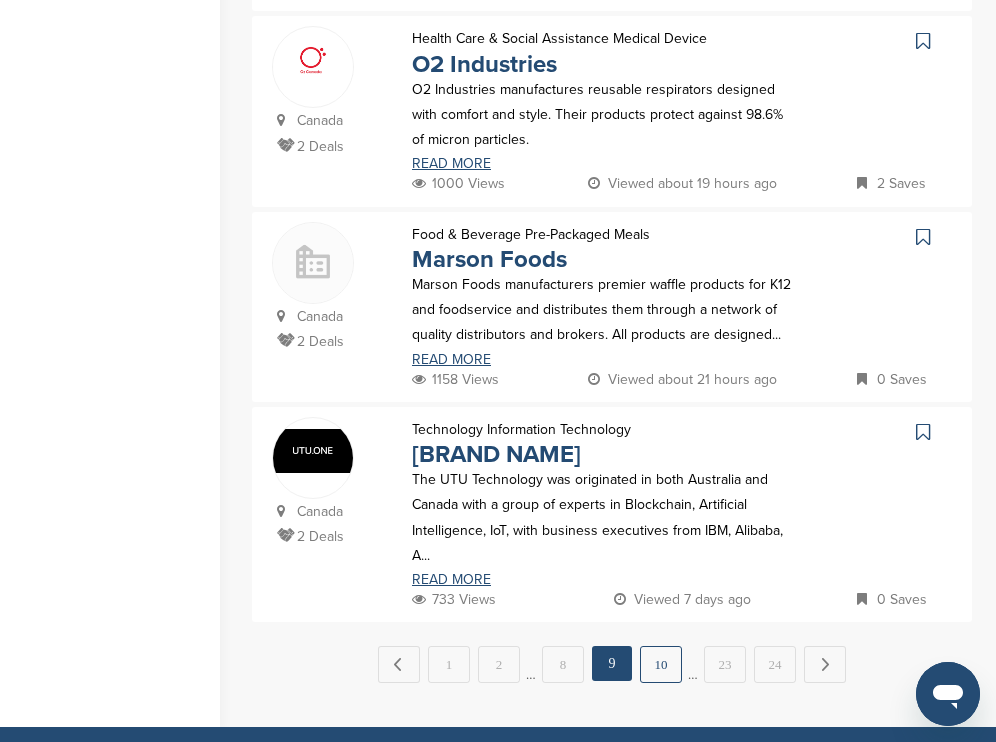 scroll, scrollTop: 0, scrollLeft: 0, axis: both 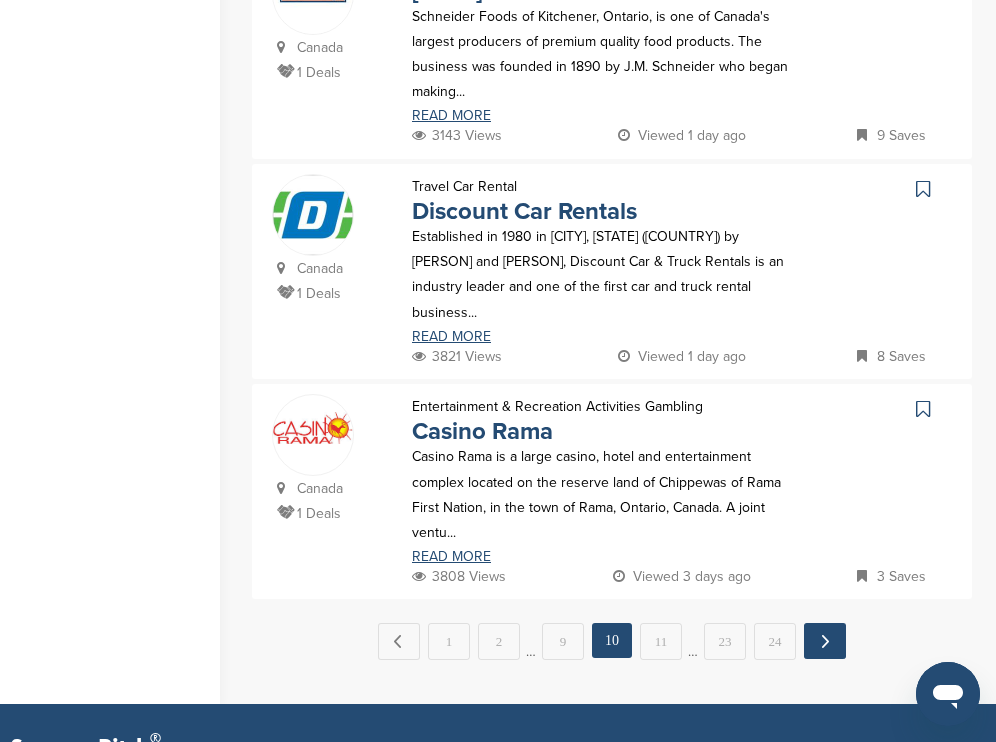 click on "Next →" at bounding box center [825, 641] 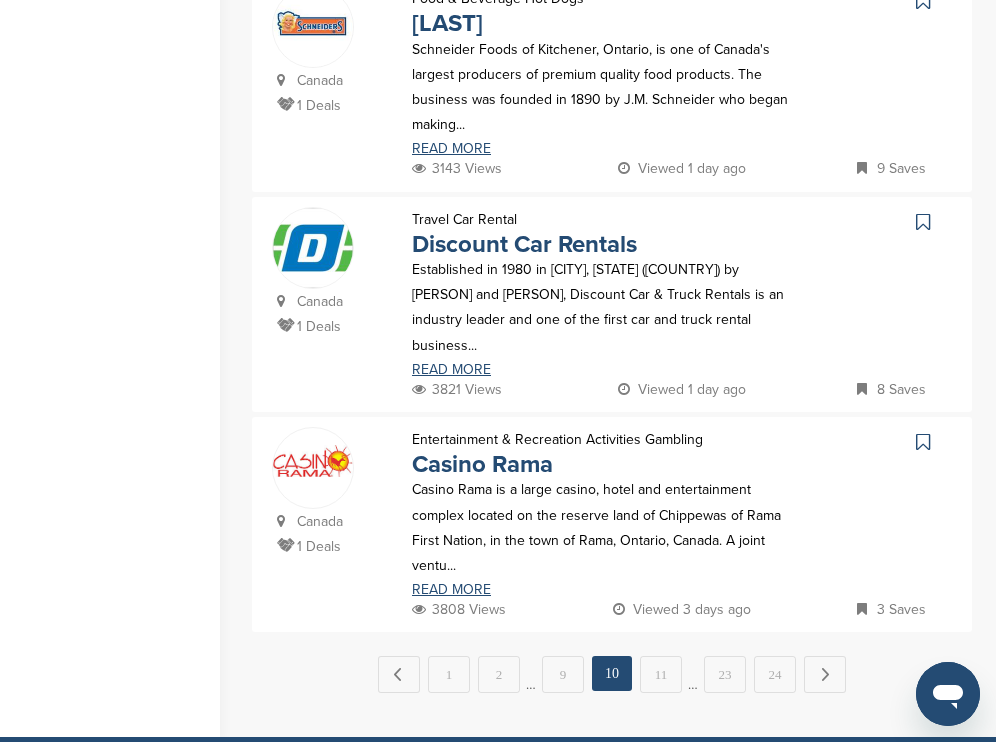 scroll, scrollTop: 0, scrollLeft: 0, axis: both 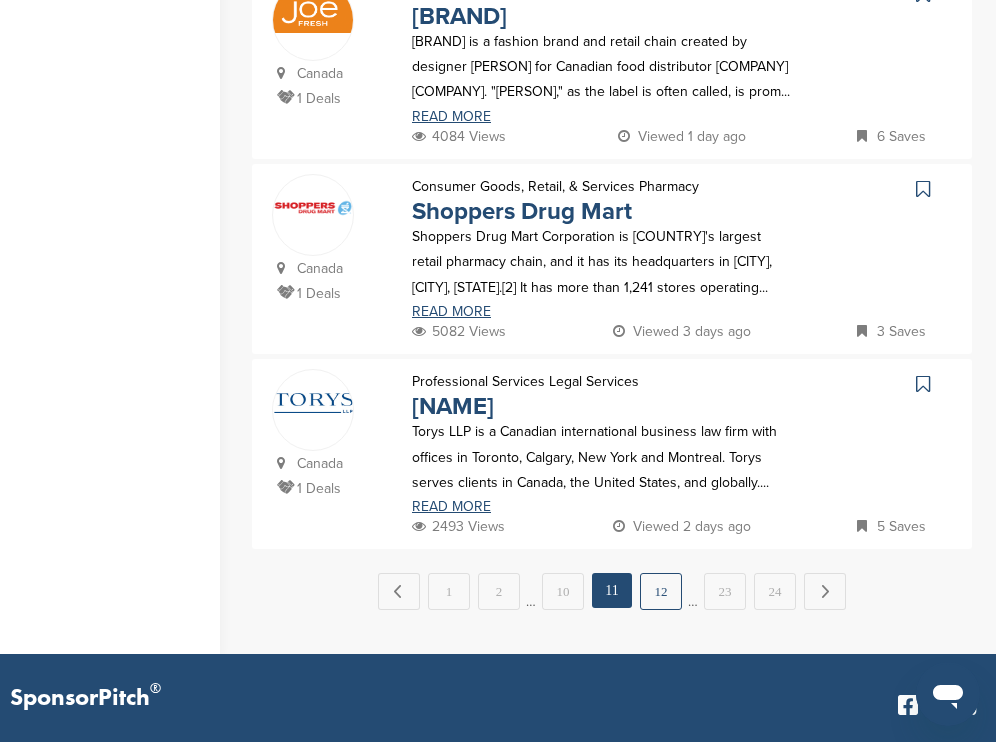 click on "12" at bounding box center (661, 591) 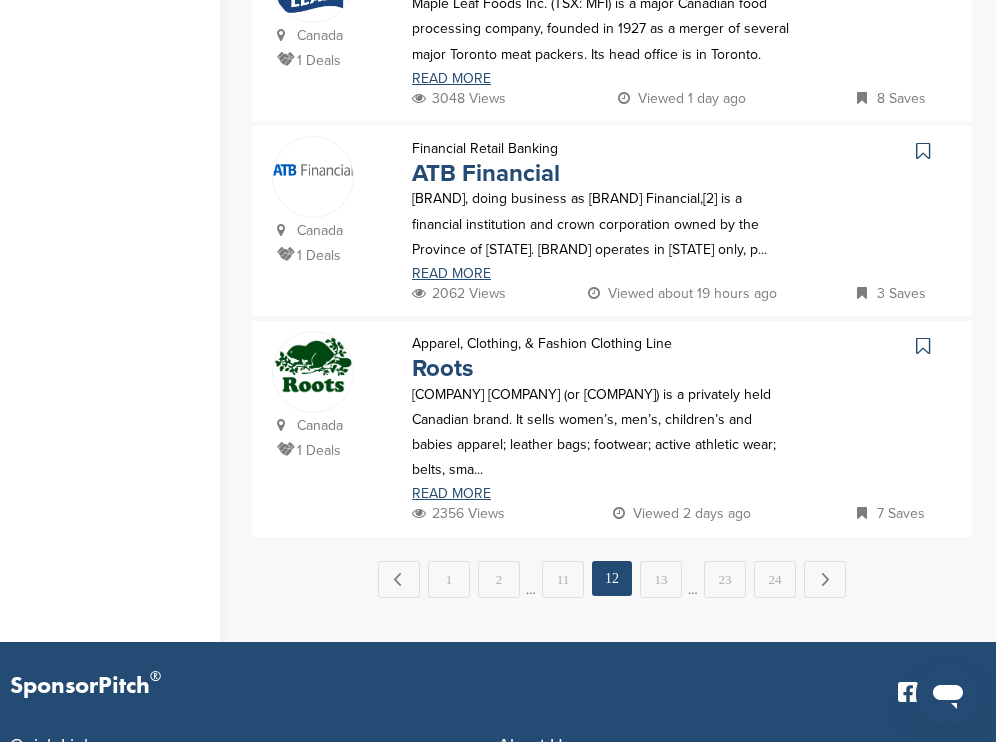 scroll, scrollTop: 0, scrollLeft: 0, axis: both 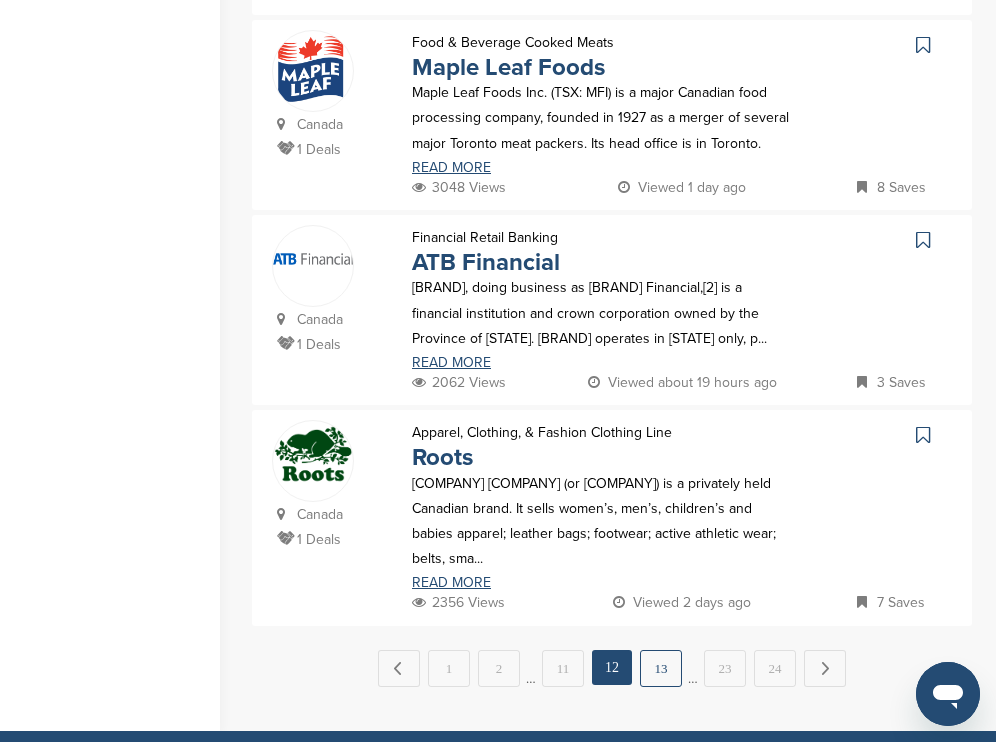 click on "13" at bounding box center [661, 668] 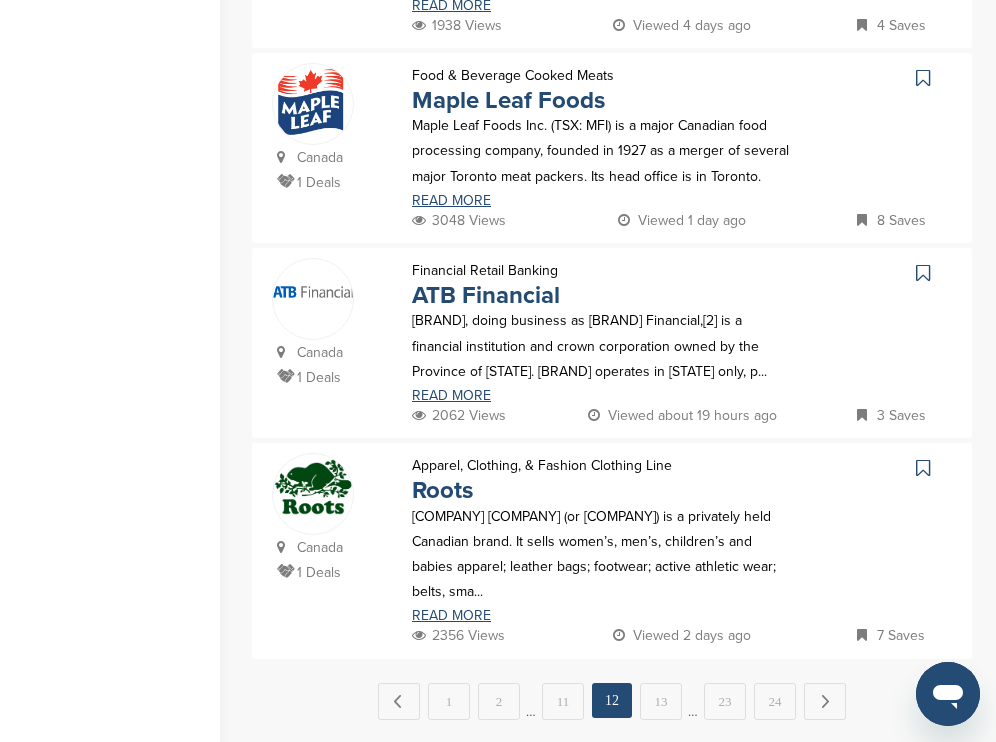 scroll, scrollTop: 0, scrollLeft: 0, axis: both 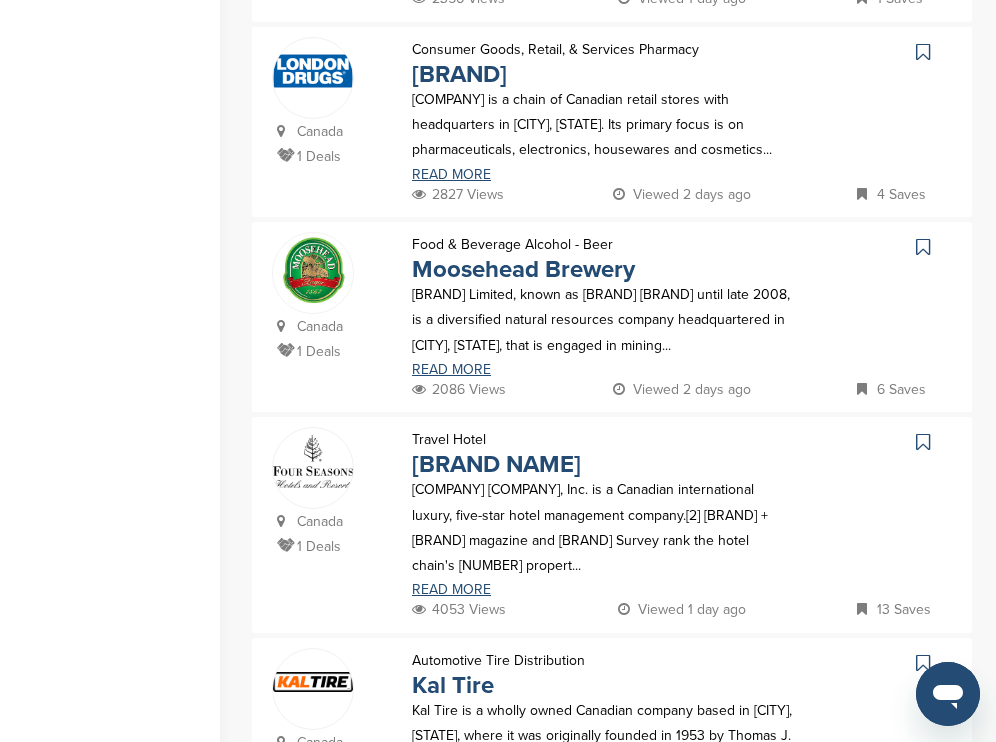 click at bounding box center [923, 247] 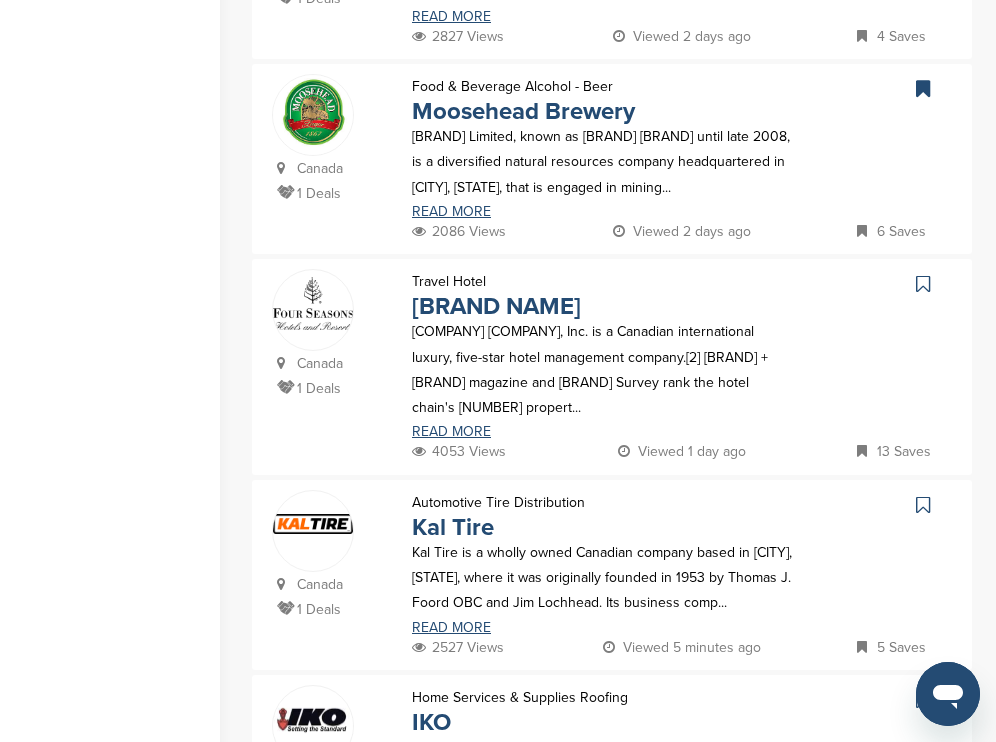 scroll, scrollTop: 1238, scrollLeft: 0, axis: vertical 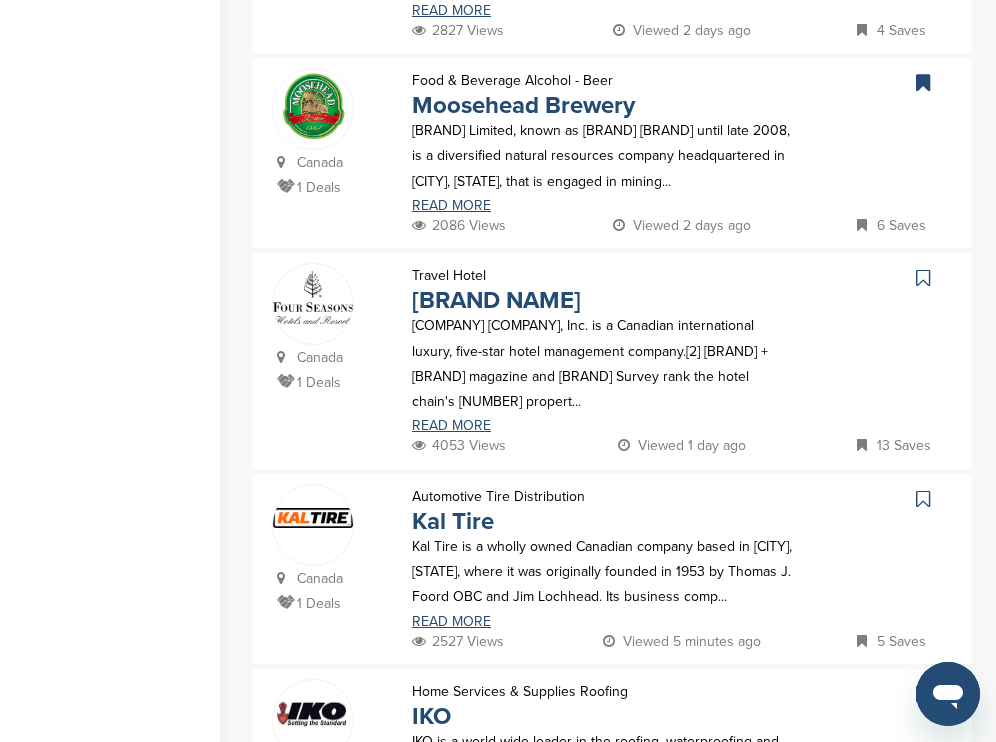 click at bounding box center (923, 278) 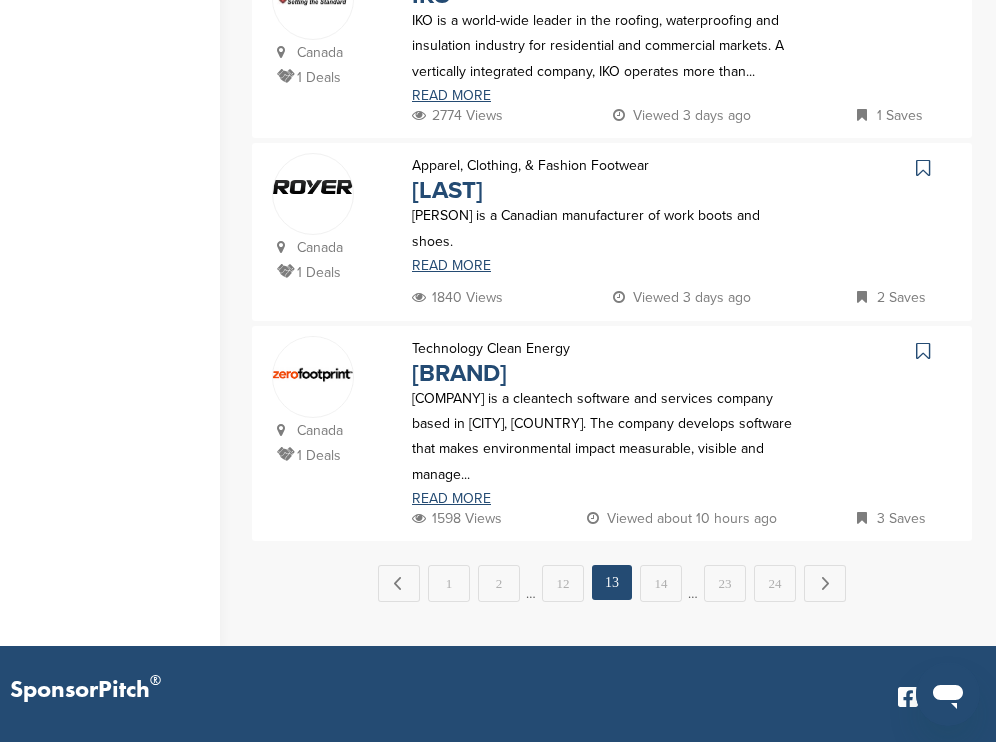 scroll, scrollTop: 2066, scrollLeft: 0, axis: vertical 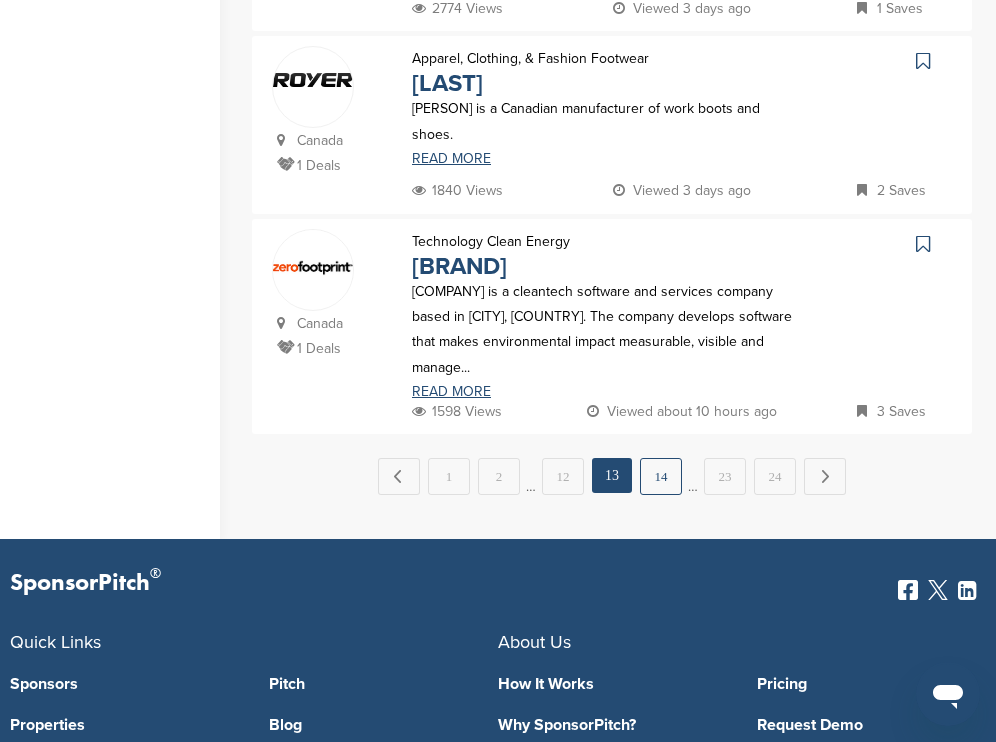 click on "14" at bounding box center (661, 476) 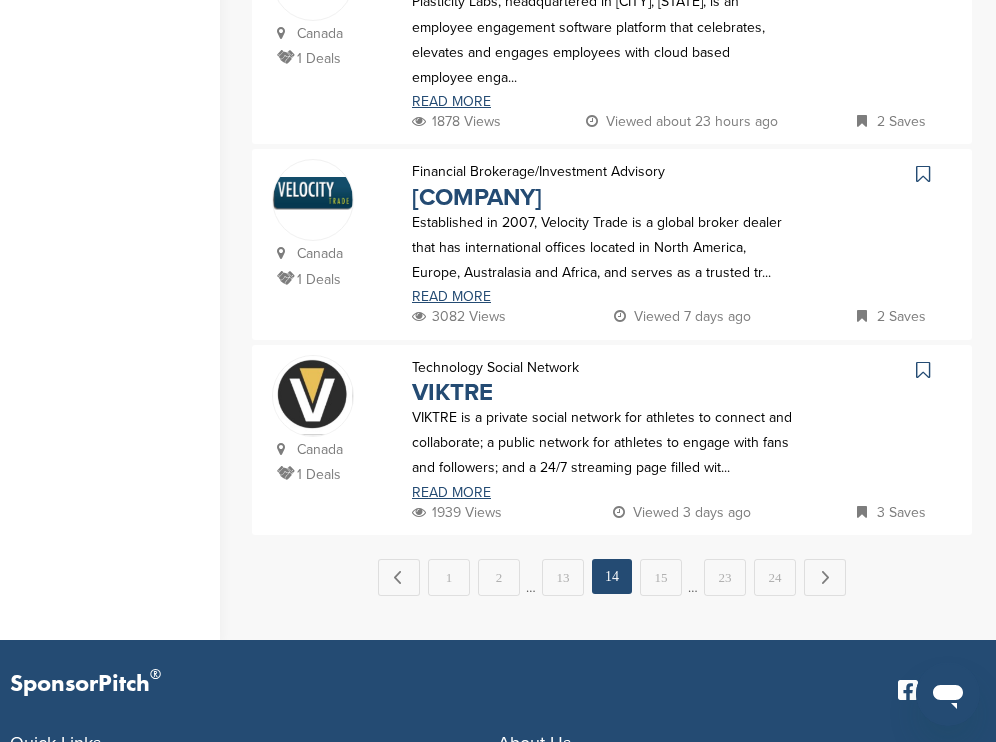scroll, scrollTop: 0, scrollLeft: 0, axis: both 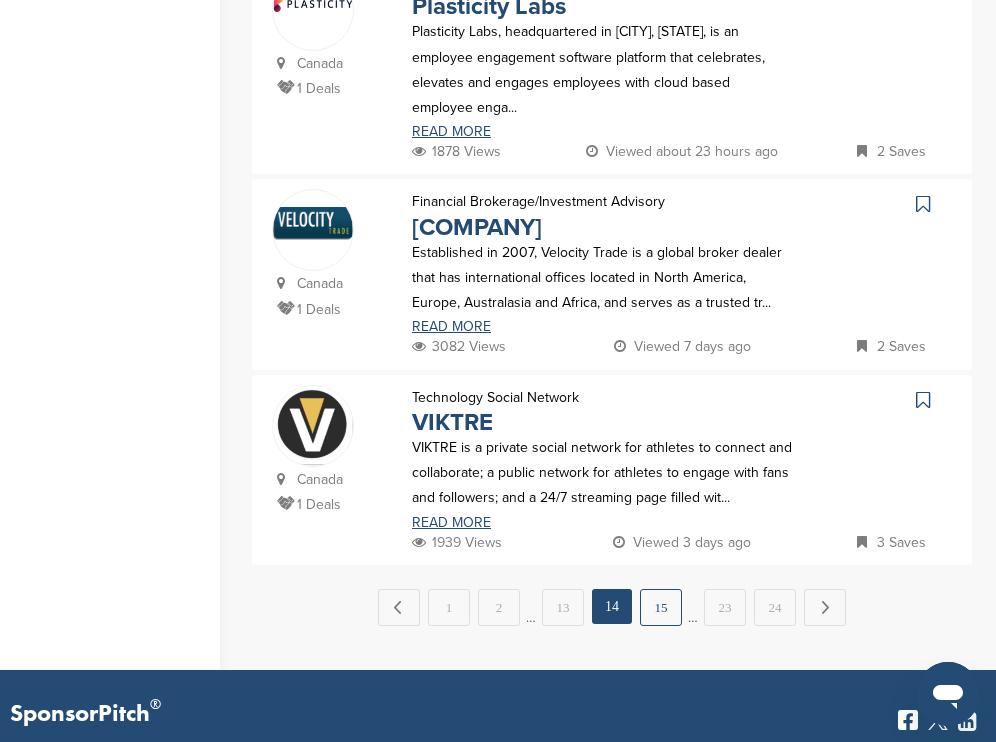 click on "15" at bounding box center (661, 607) 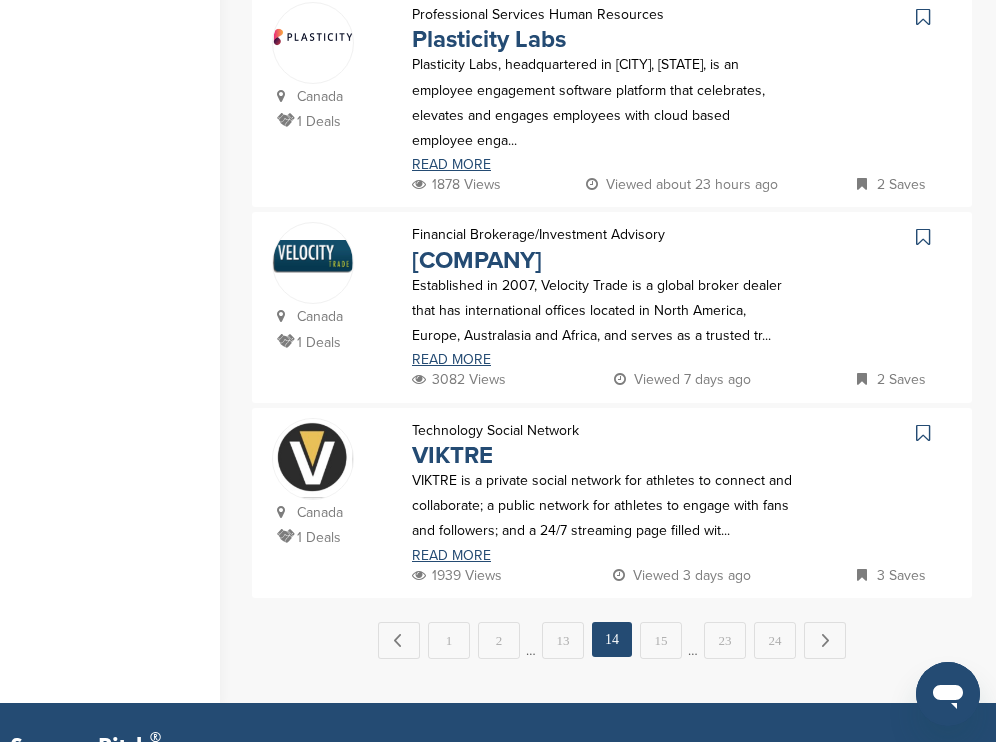 scroll, scrollTop: 0, scrollLeft: 0, axis: both 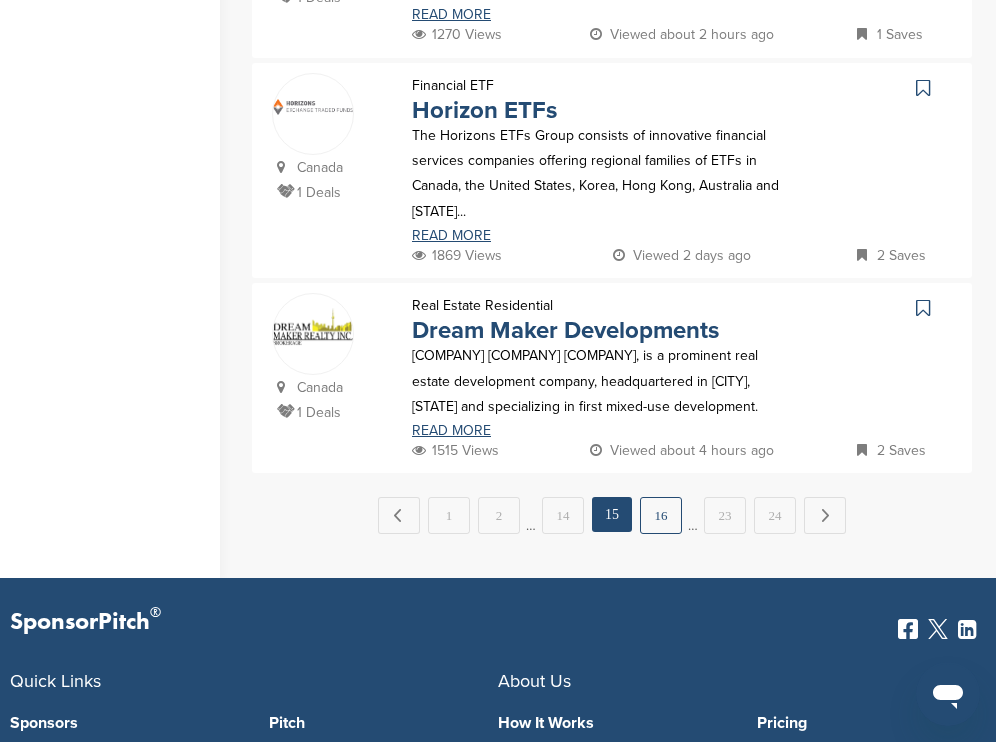 click on "16" at bounding box center [661, 515] 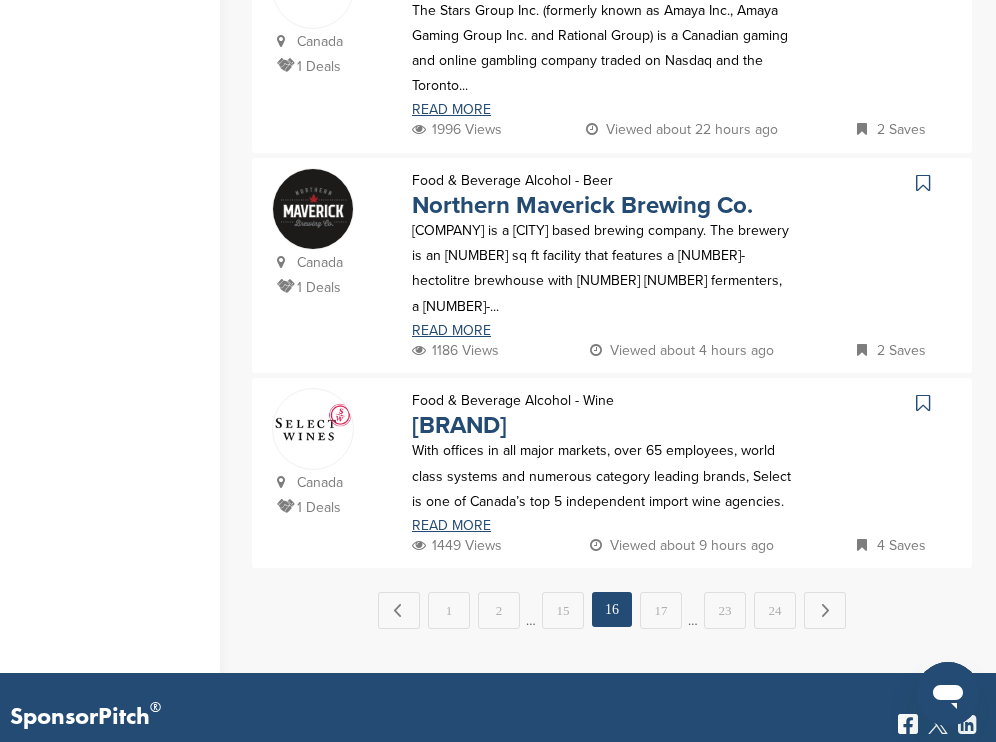 scroll, scrollTop: 2072, scrollLeft: 0, axis: vertical 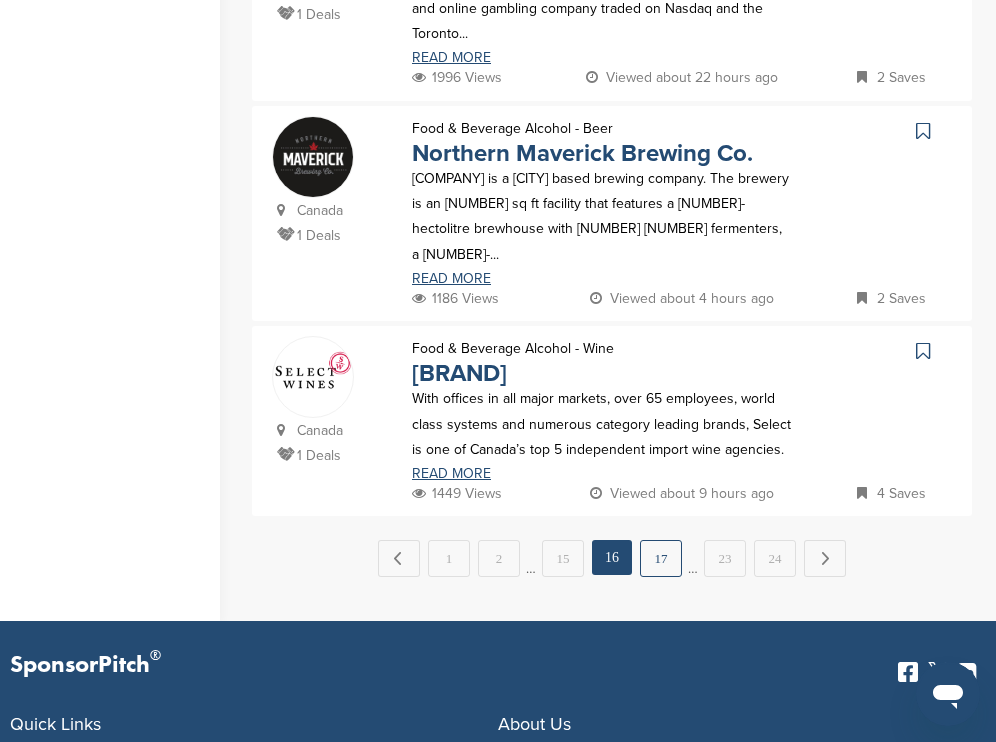 click on "17" at bounding box center [661, 558] 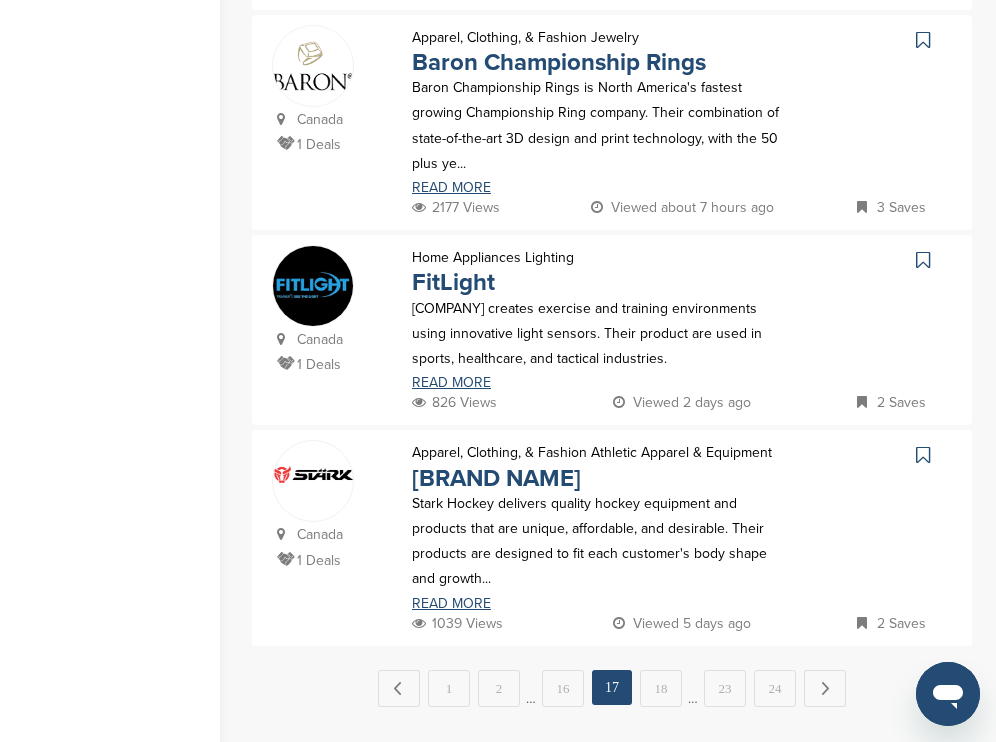 scroll, scrollTop: 1913, scrollLeft: 0, axis: vertical 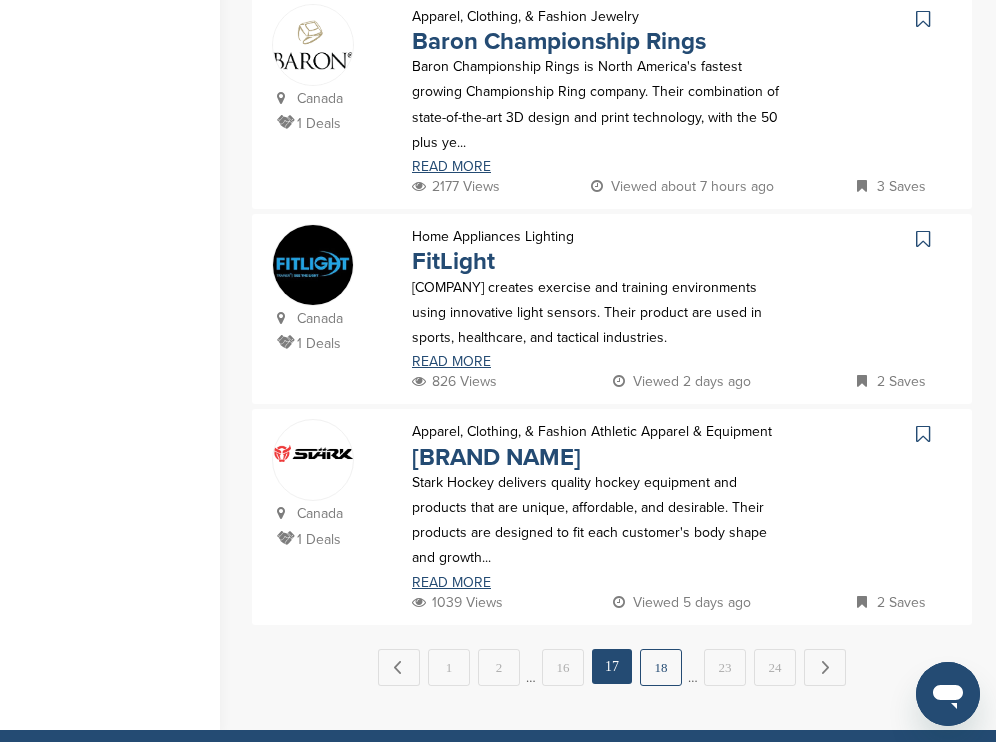 click on "18" at bounding box center (661, 667) 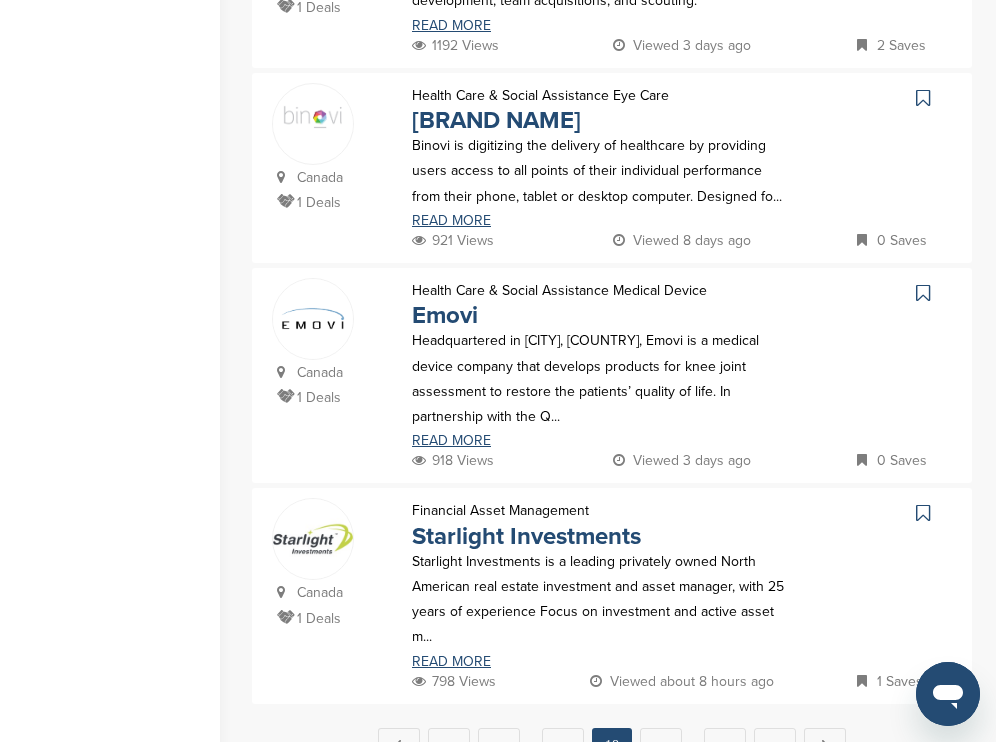 scroll, scrollTop: 1962, scrollLeft: 0, axis: vertical 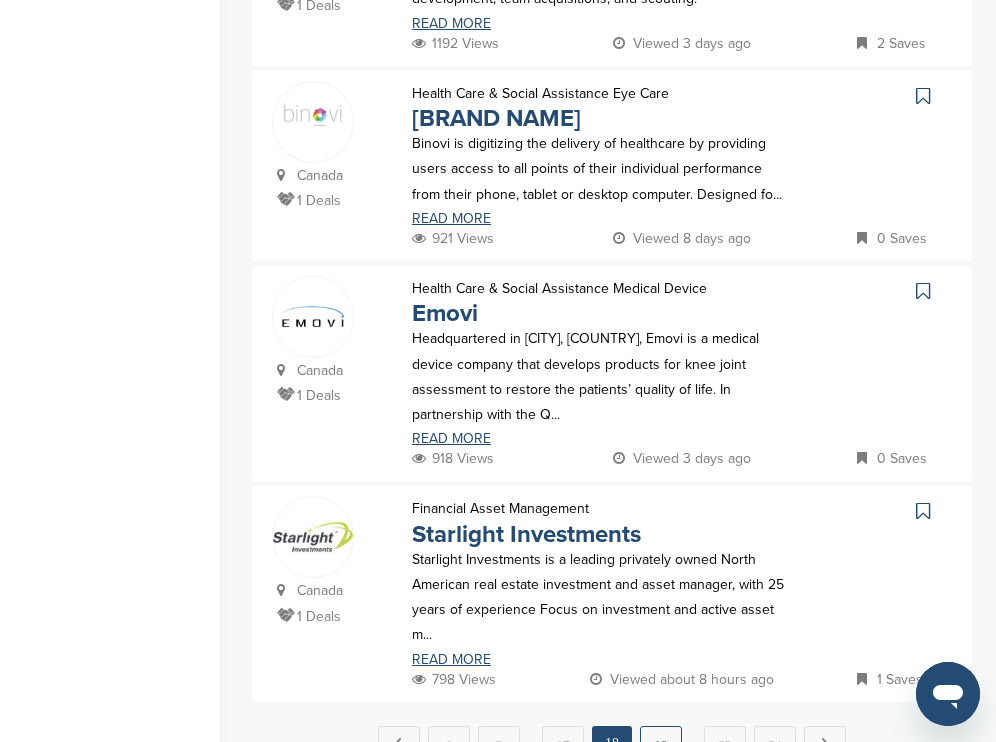 click on "19" at bounding box center (661, 744) 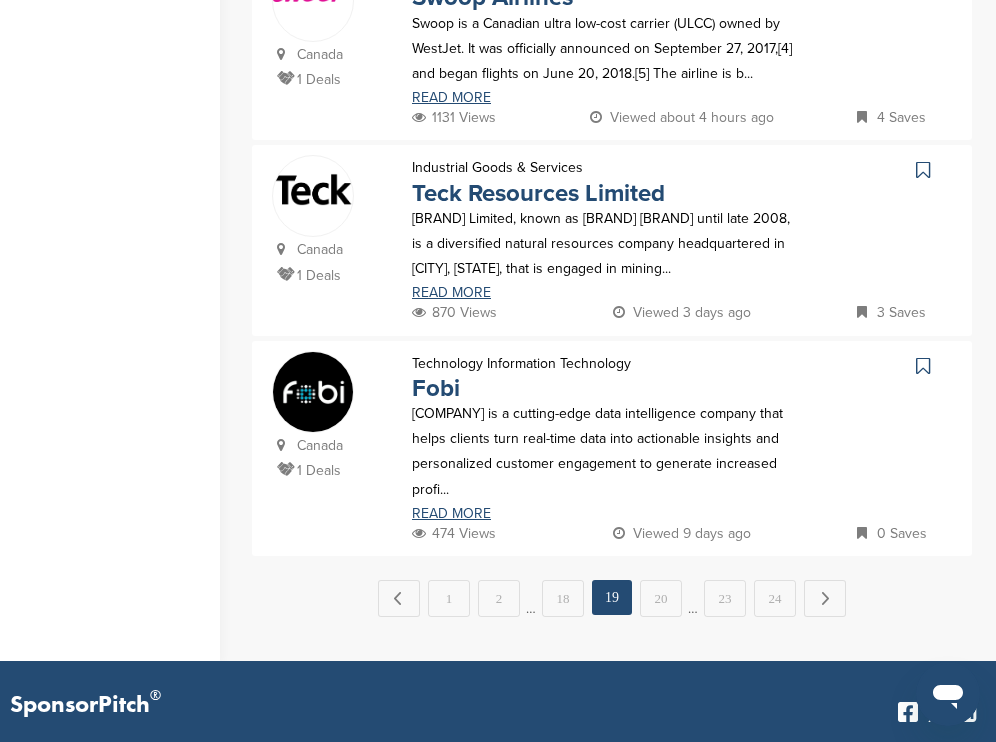 scroll, scrollTop: 1946, scrollLeft: 0, axis: vertical 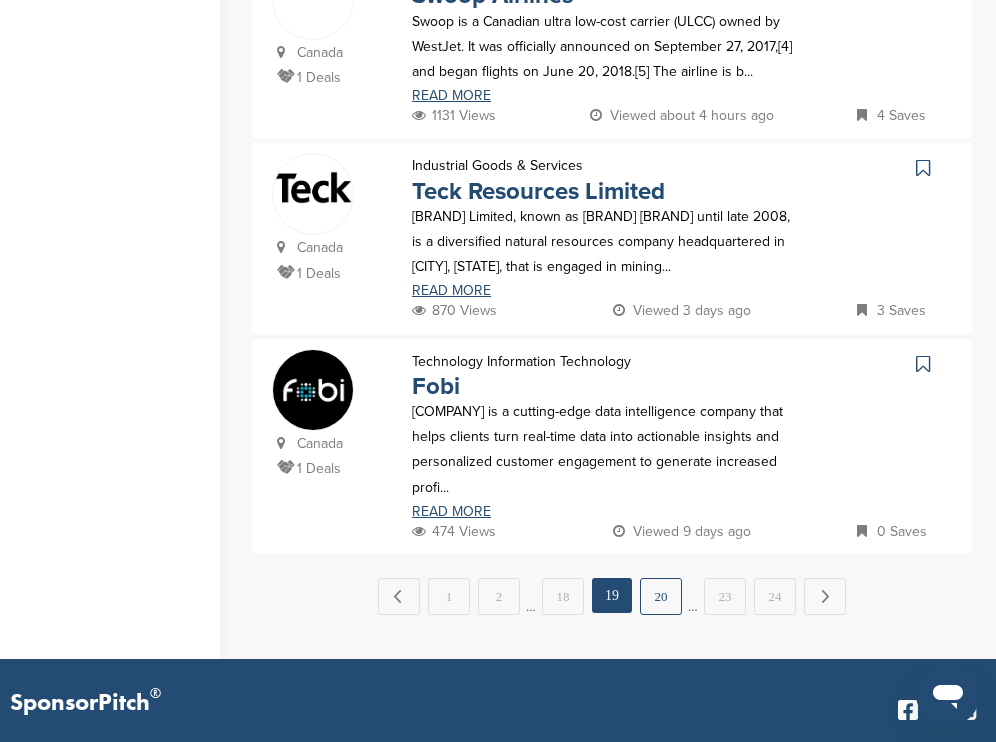 click on "20" at bounding box center (661, 596) 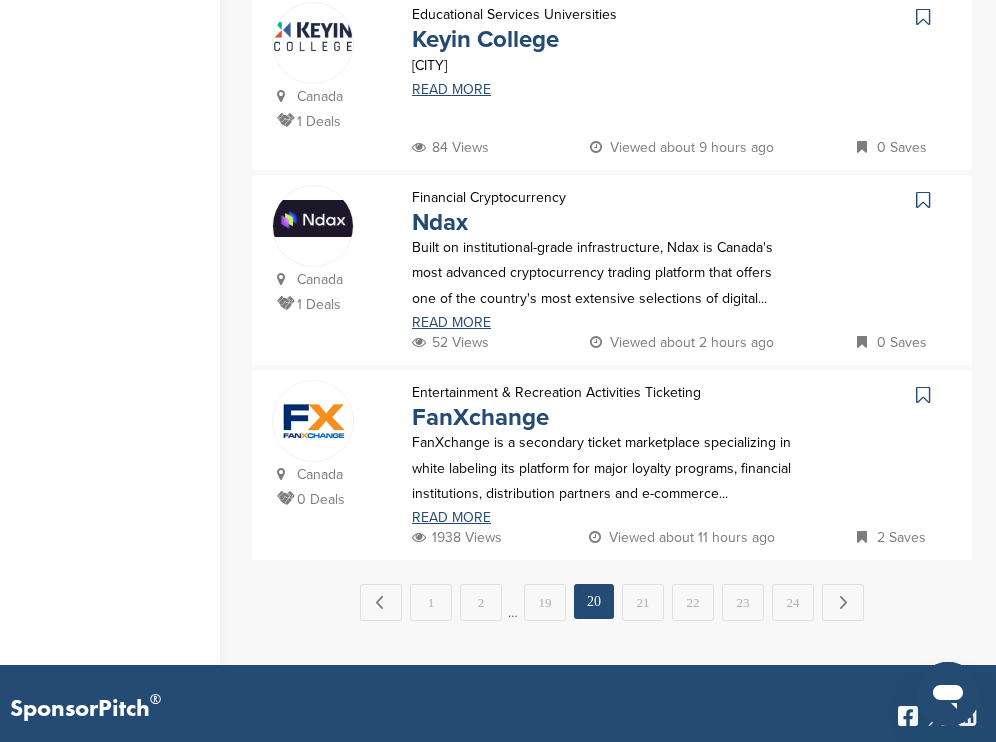 scroll, scrollTop: 1967, scrollLeft: 0, axis: vertical 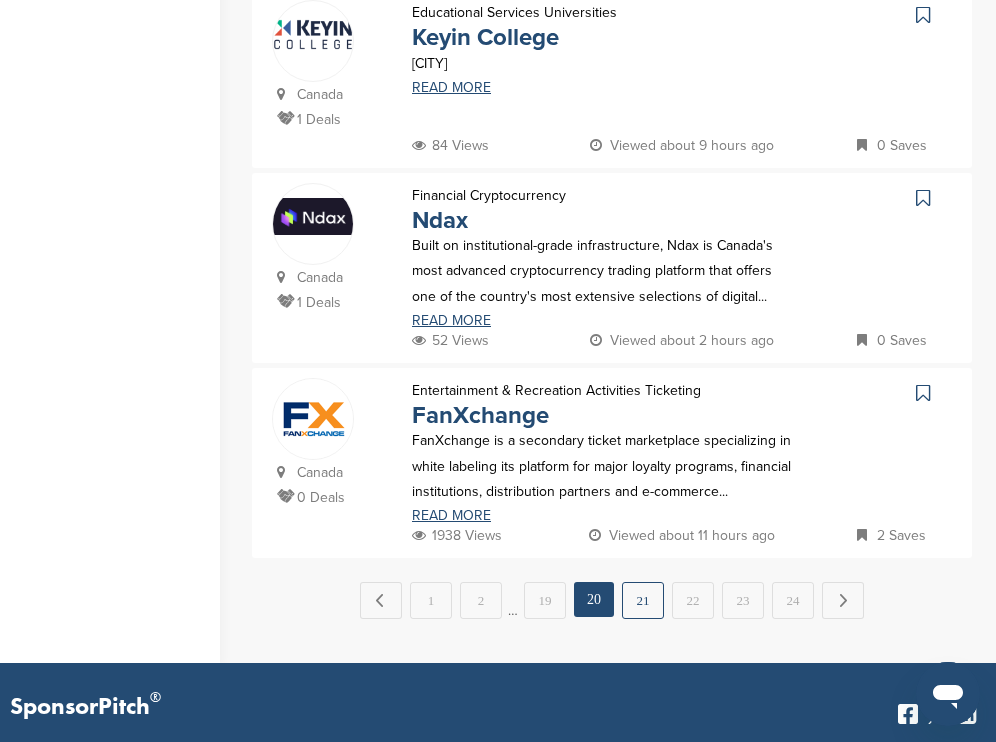 click on "21" at bounding box center [643, 600] 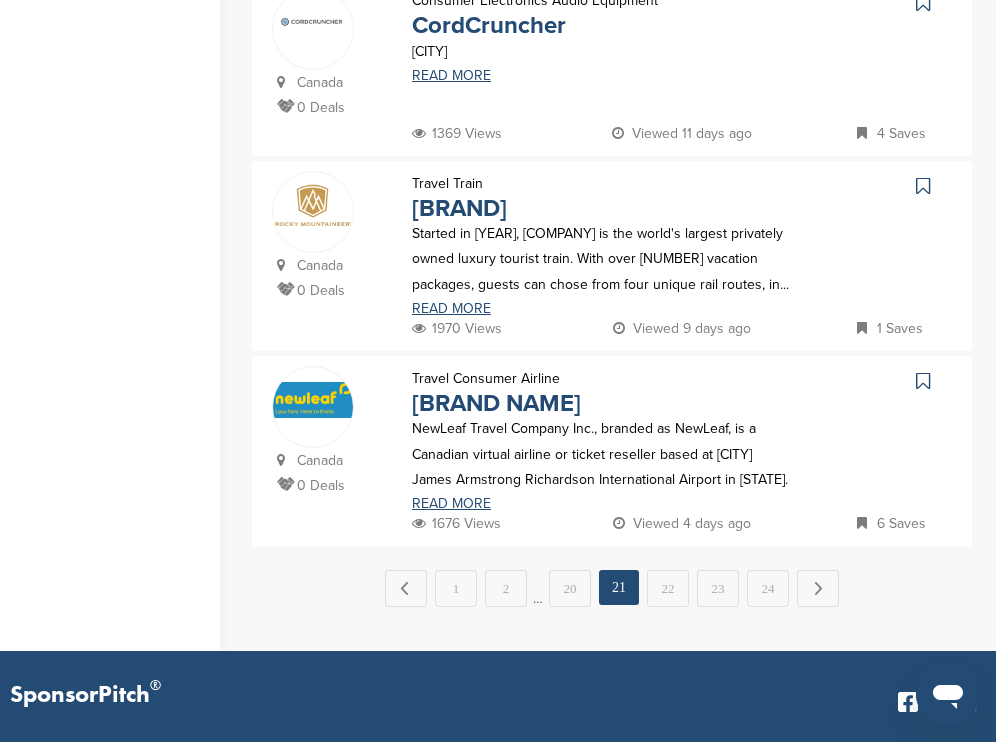scroll, scrollTop: 1983, scrollLeft: 0, axis: vertical 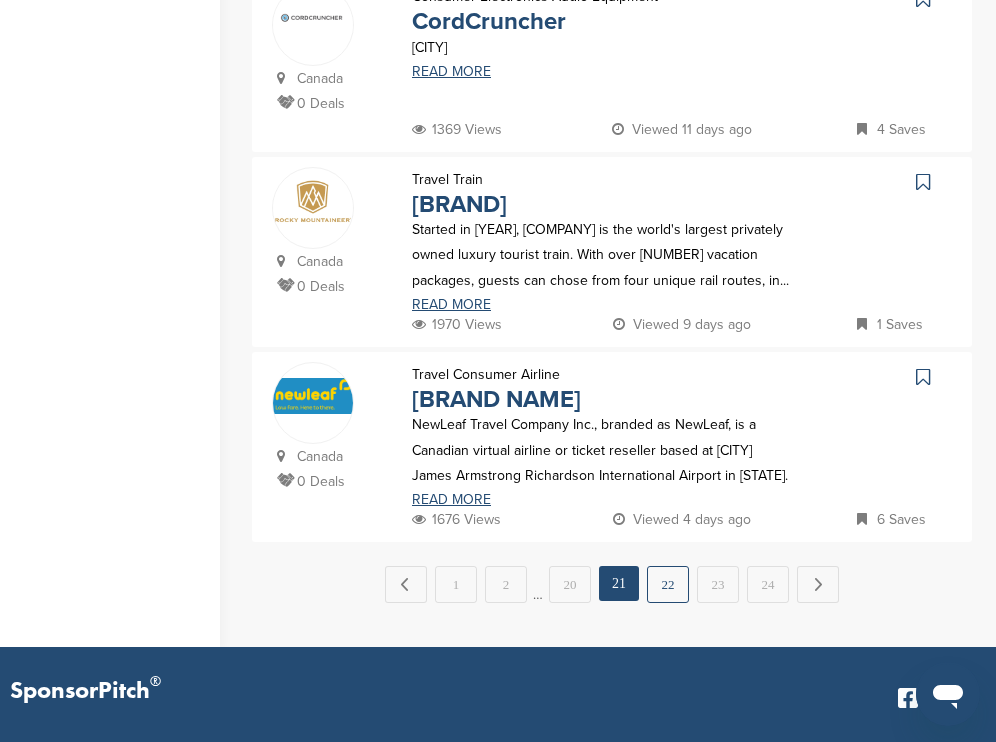click on "22" at bounding box center (668, 584) 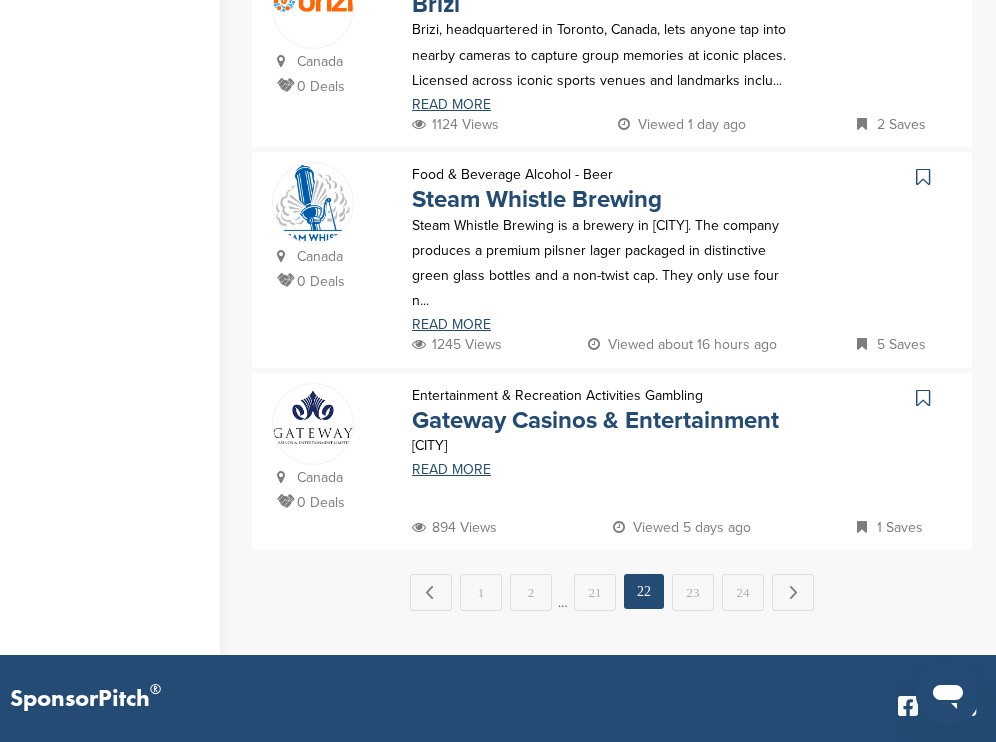 scroll, scrollTop: 1916, scrollLeft: 0, axis: vertical 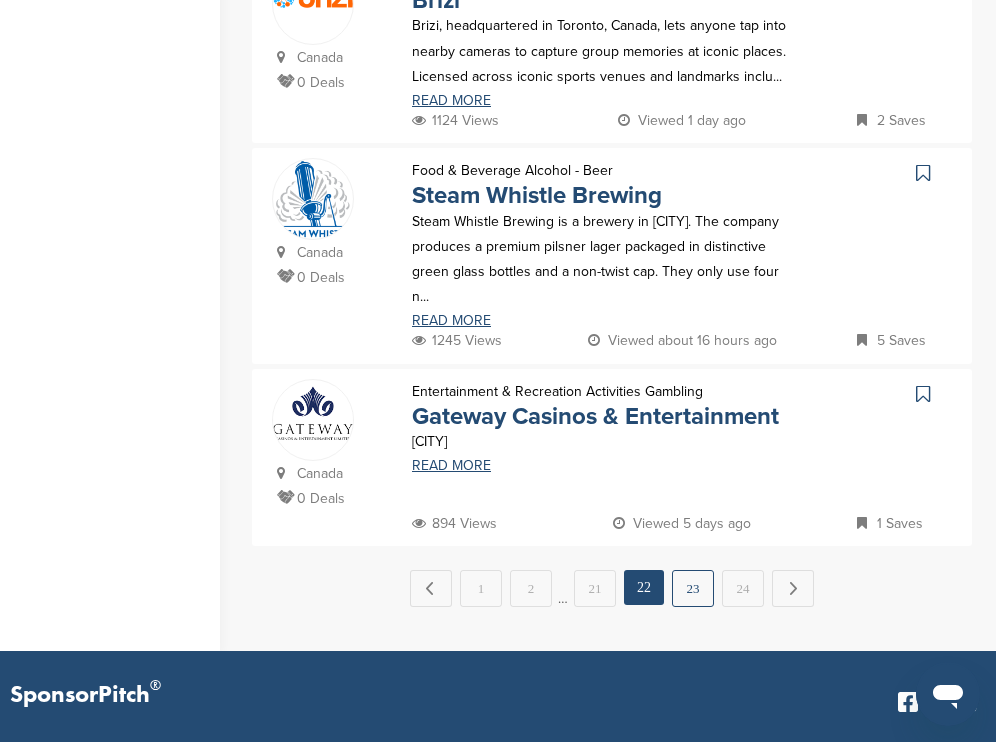 click on "23" at bounding box center [693, 588] 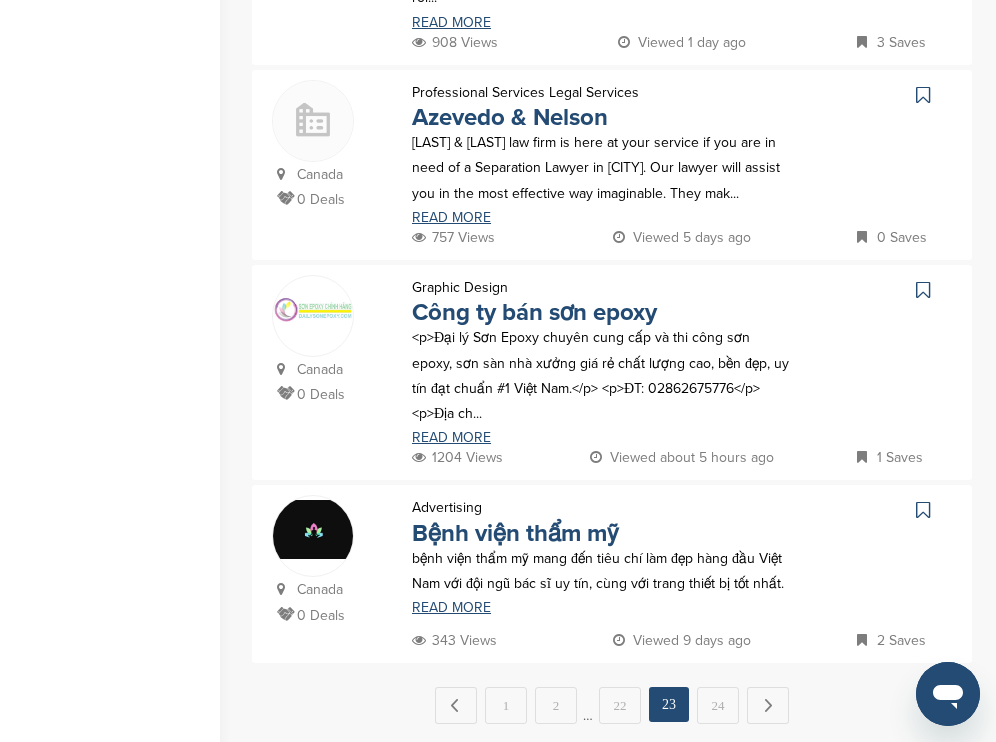 scroll, scrollTop: 1954, scrollLeft: 0, axis: vertical 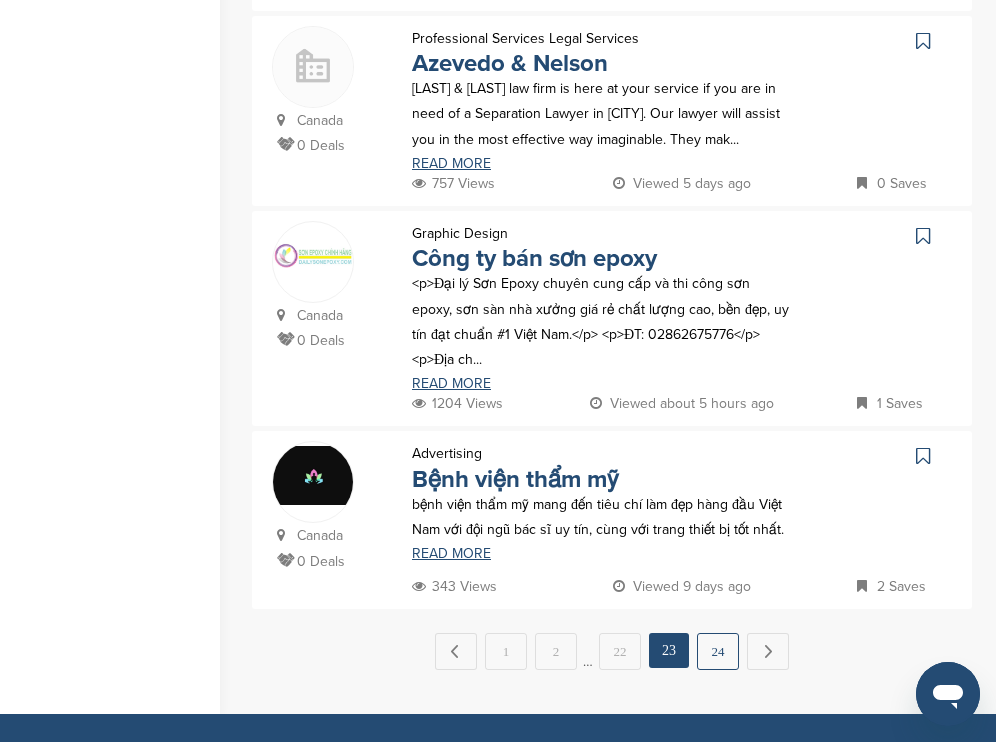 click on "24" at bounding box center [718, 651] 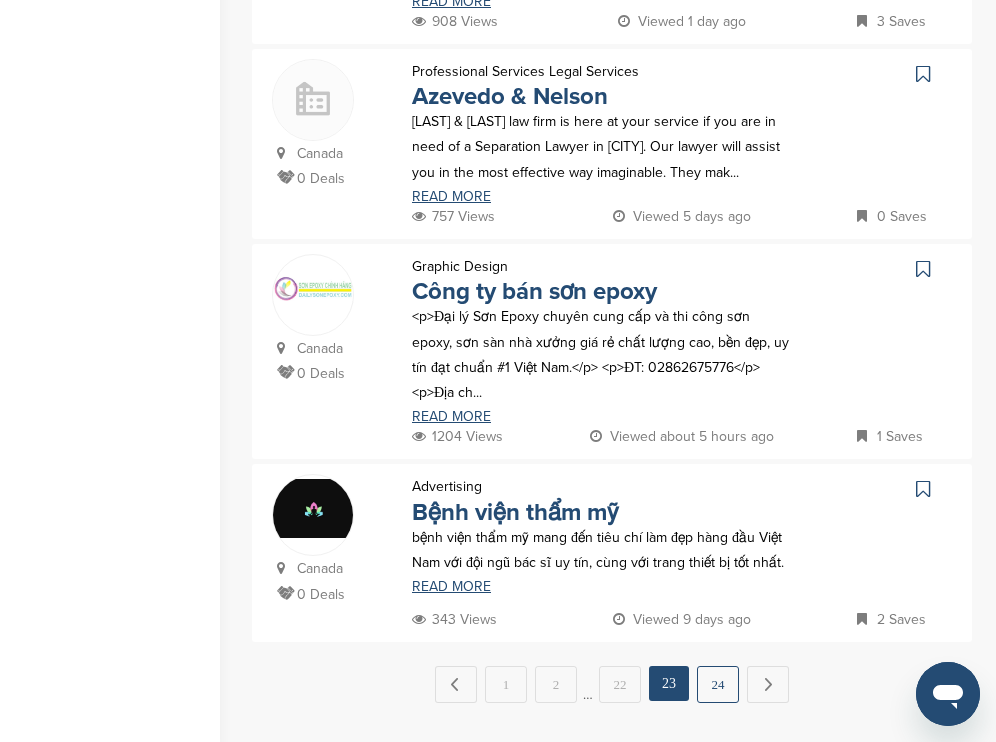scroll, scrollTop: 0, scrollLeft: 0, axis: both 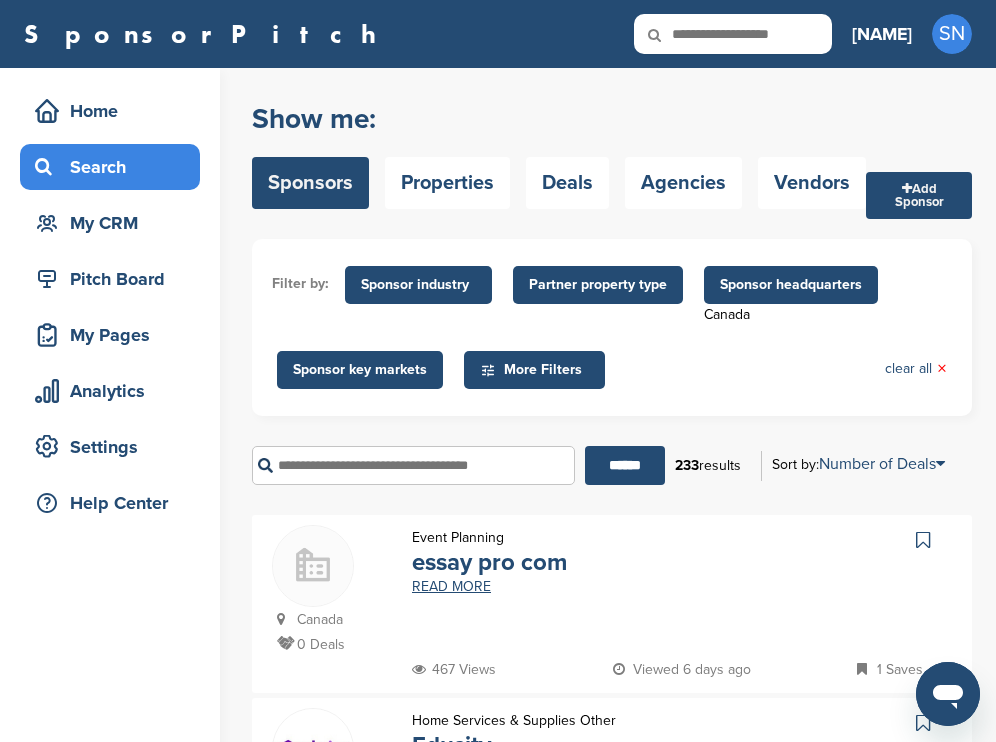 click on "Sponsor headquarters" at bounding box center (791, 285) 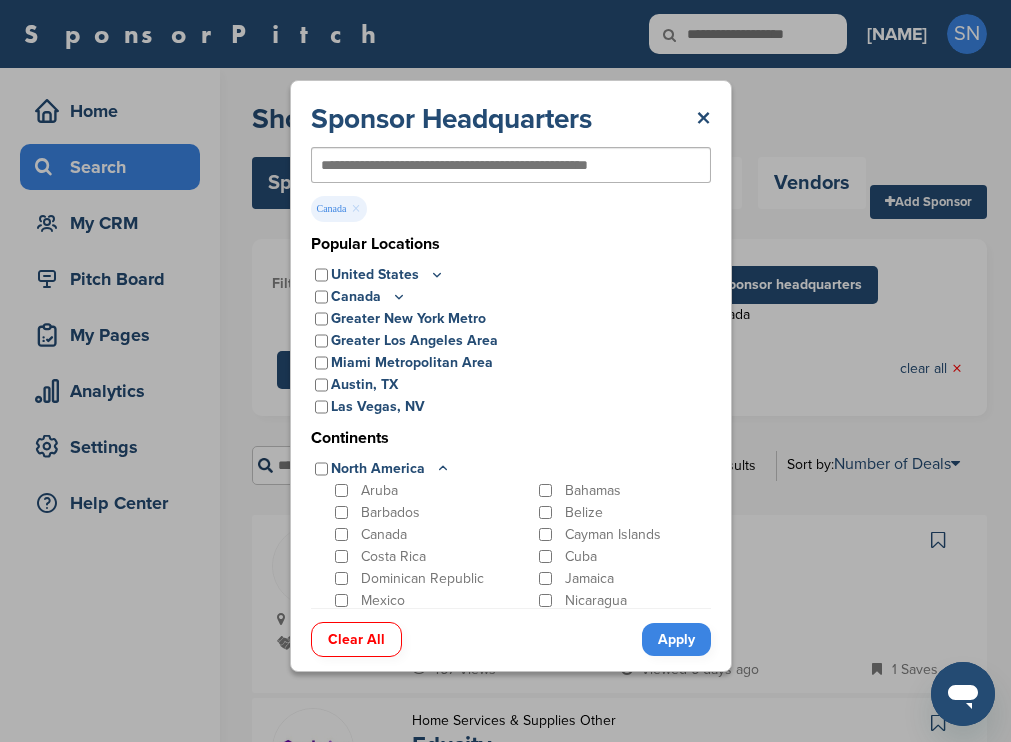 click on "Canada" at bounding box center [384, 535] 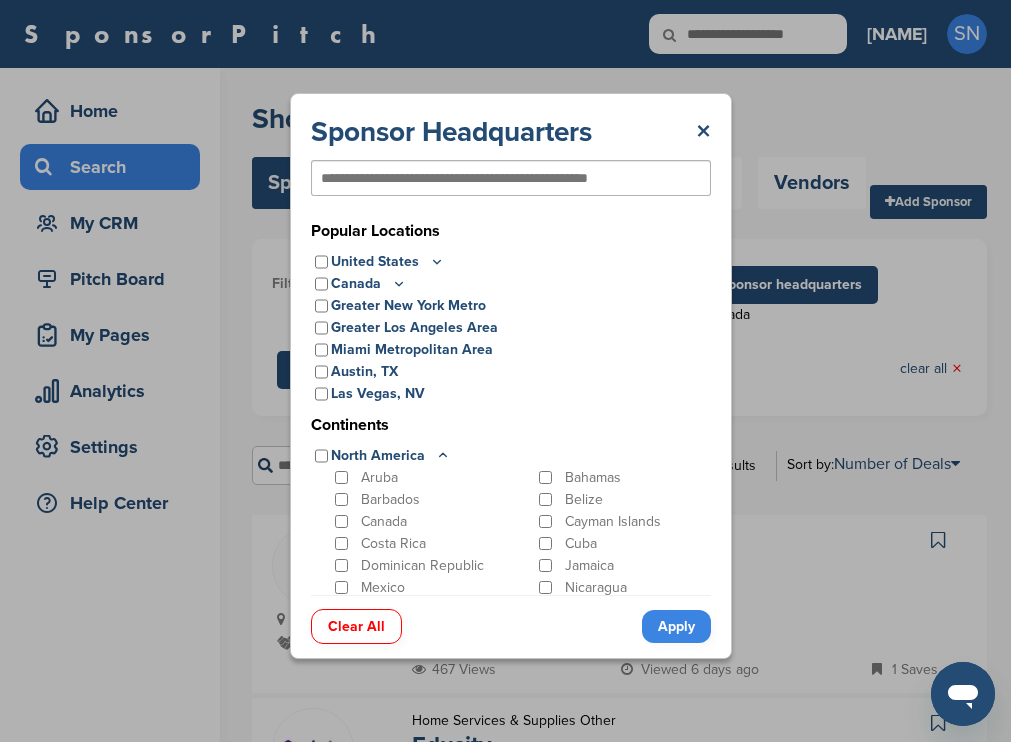 click on "Mexico" at bounding box center (383, 588) 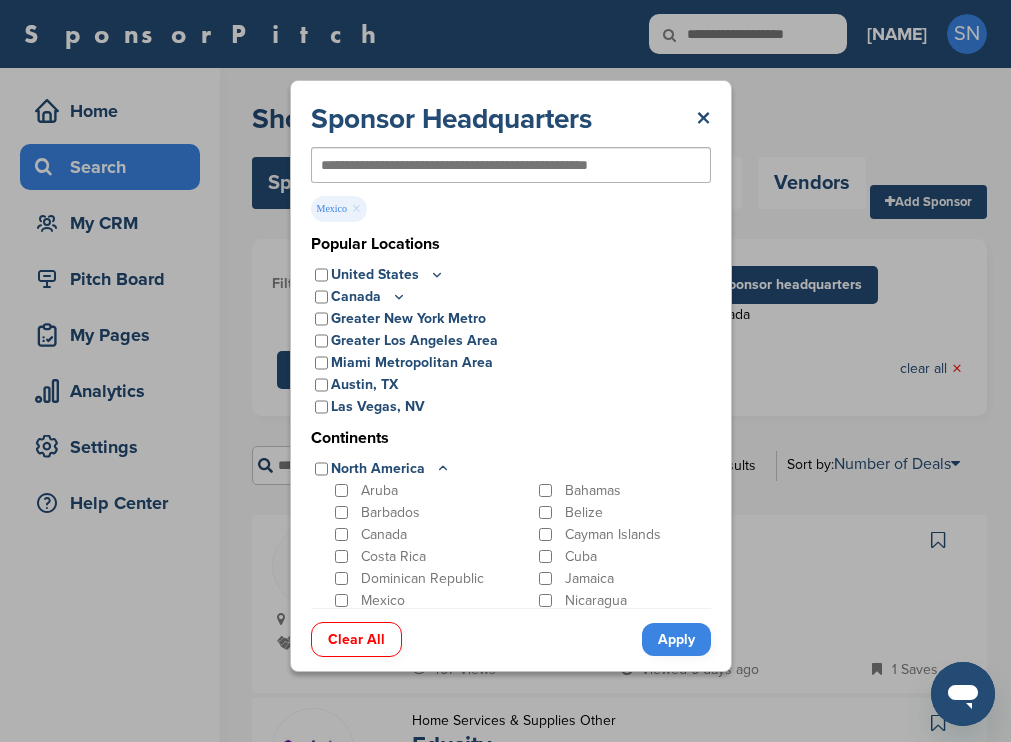 click on "Apply" at bounding box center (676, 639) 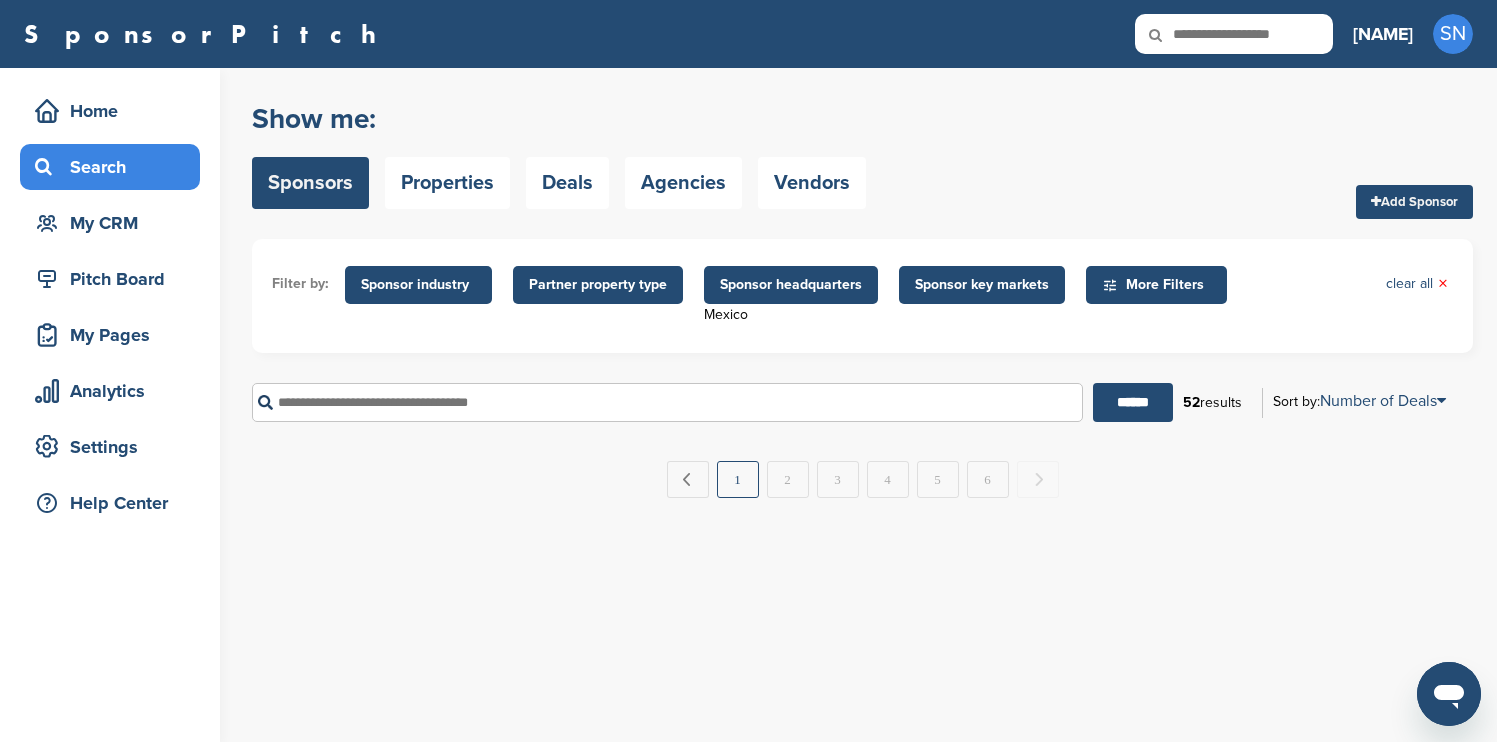 click on "1" at bounding box center [738, 479] 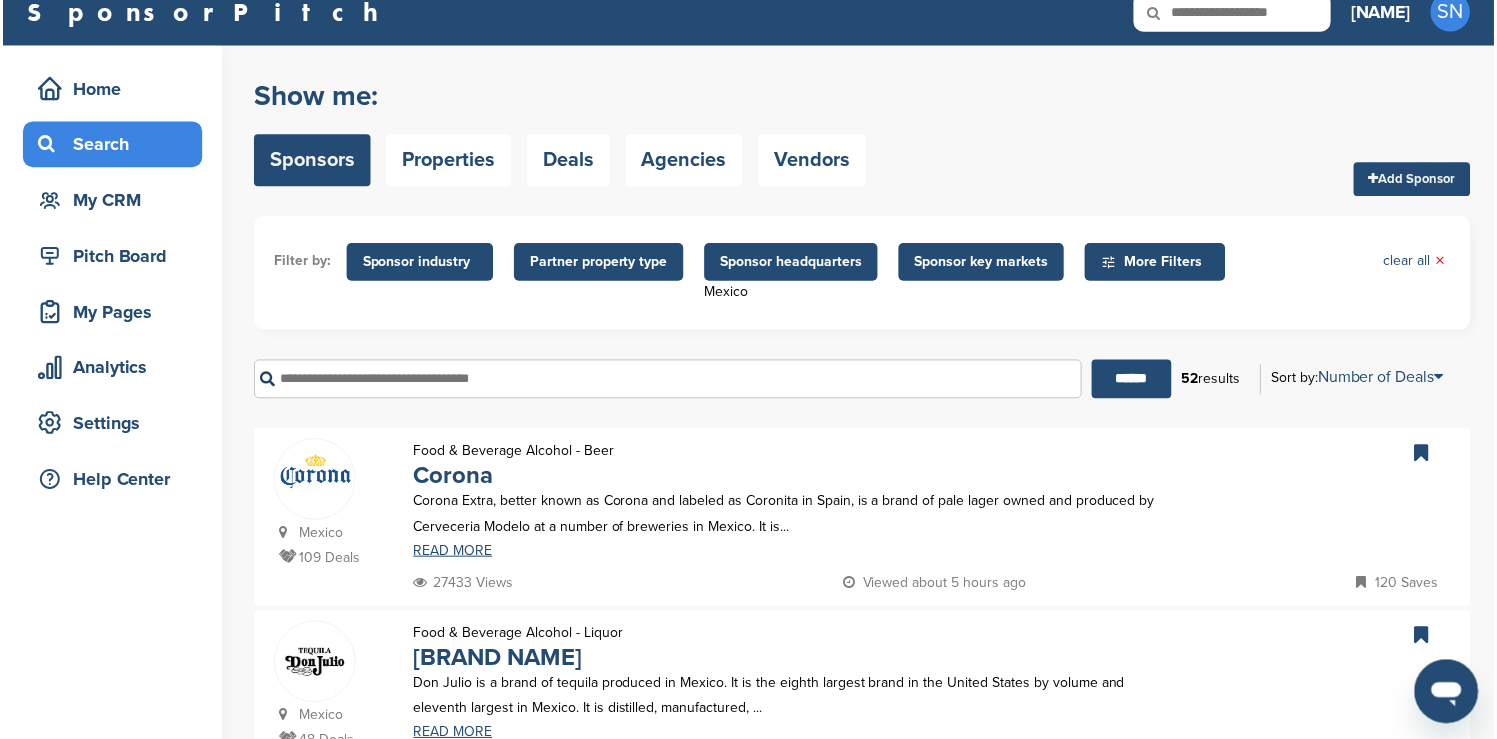 scroll, scrollTop: 0, scrollLeft: 0, axis: both 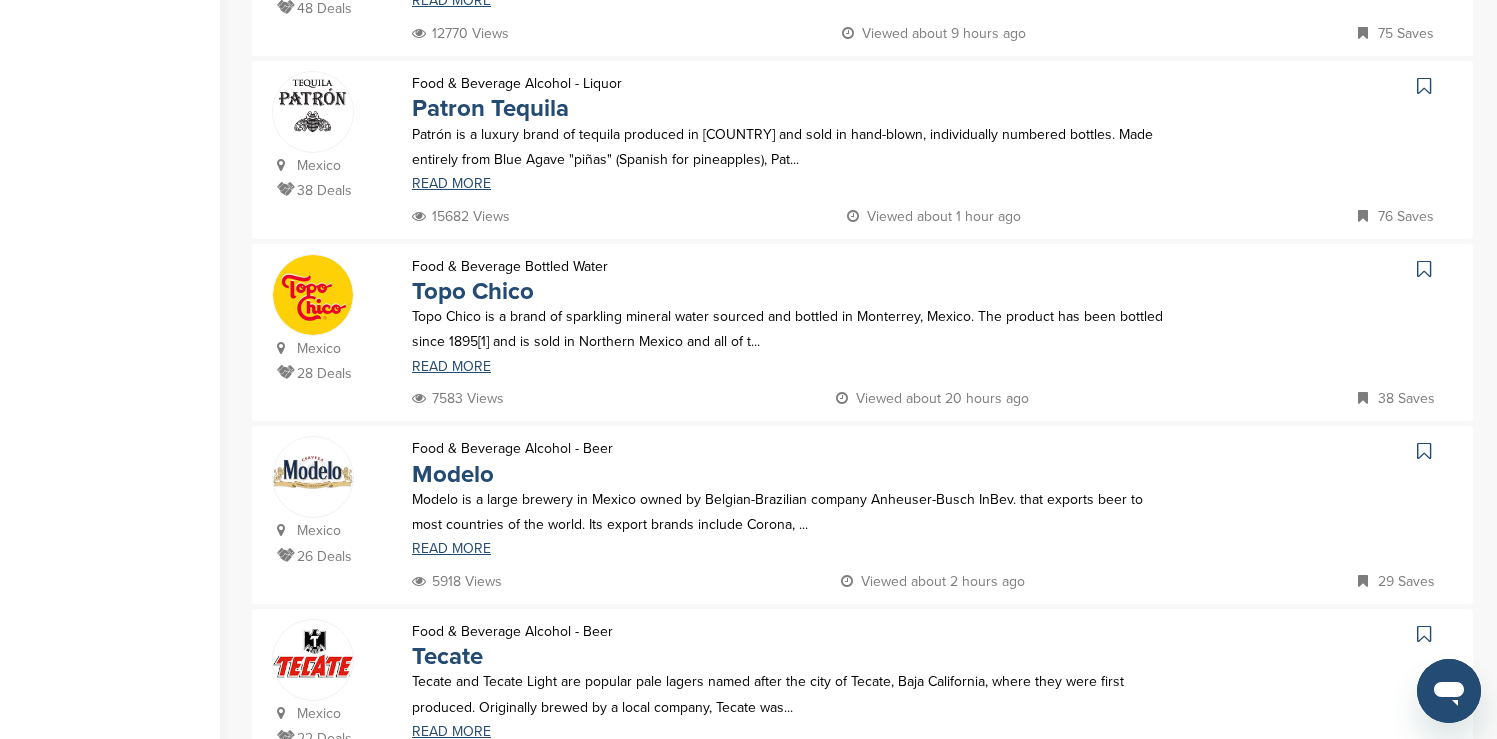 click at bounding box center (1424, 86) 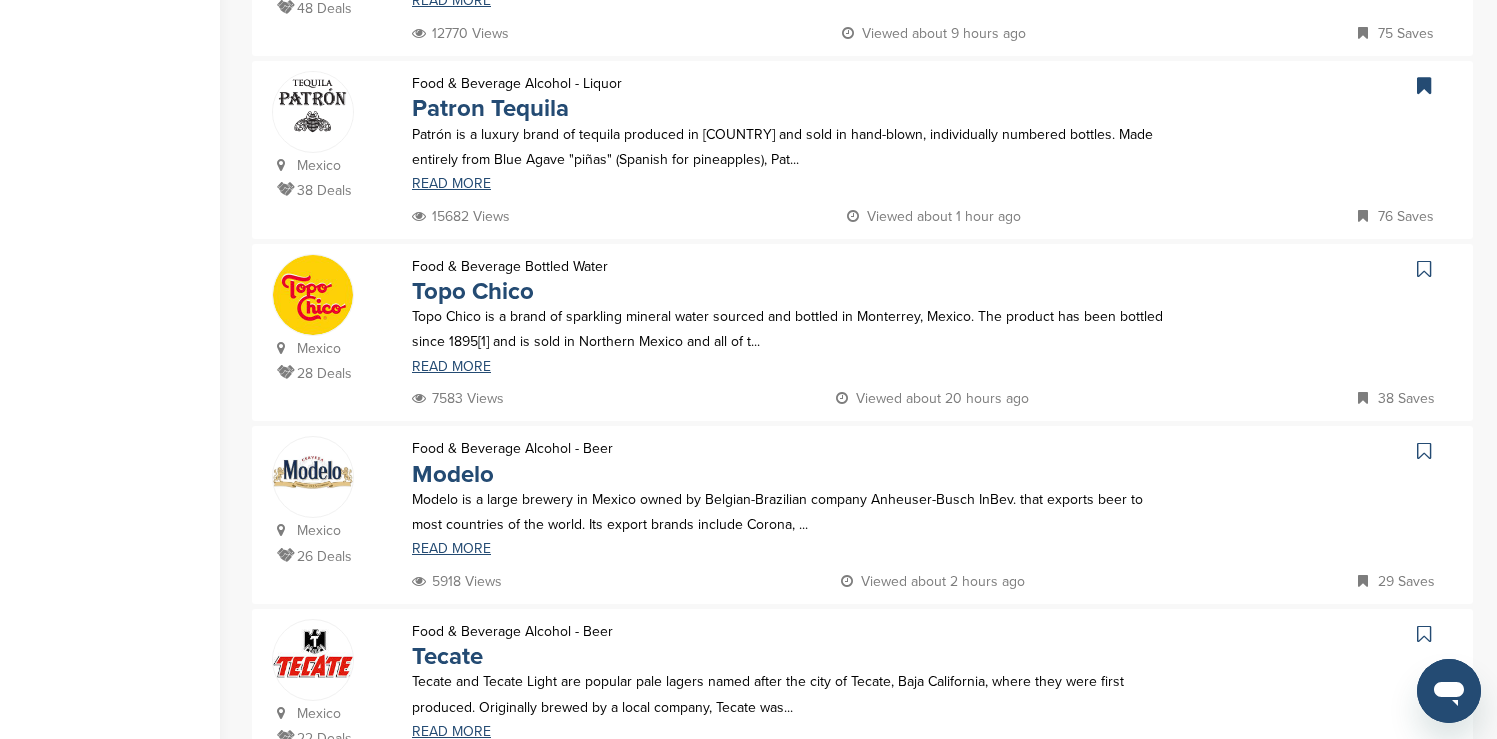 click at bounding box center (1424, 269) 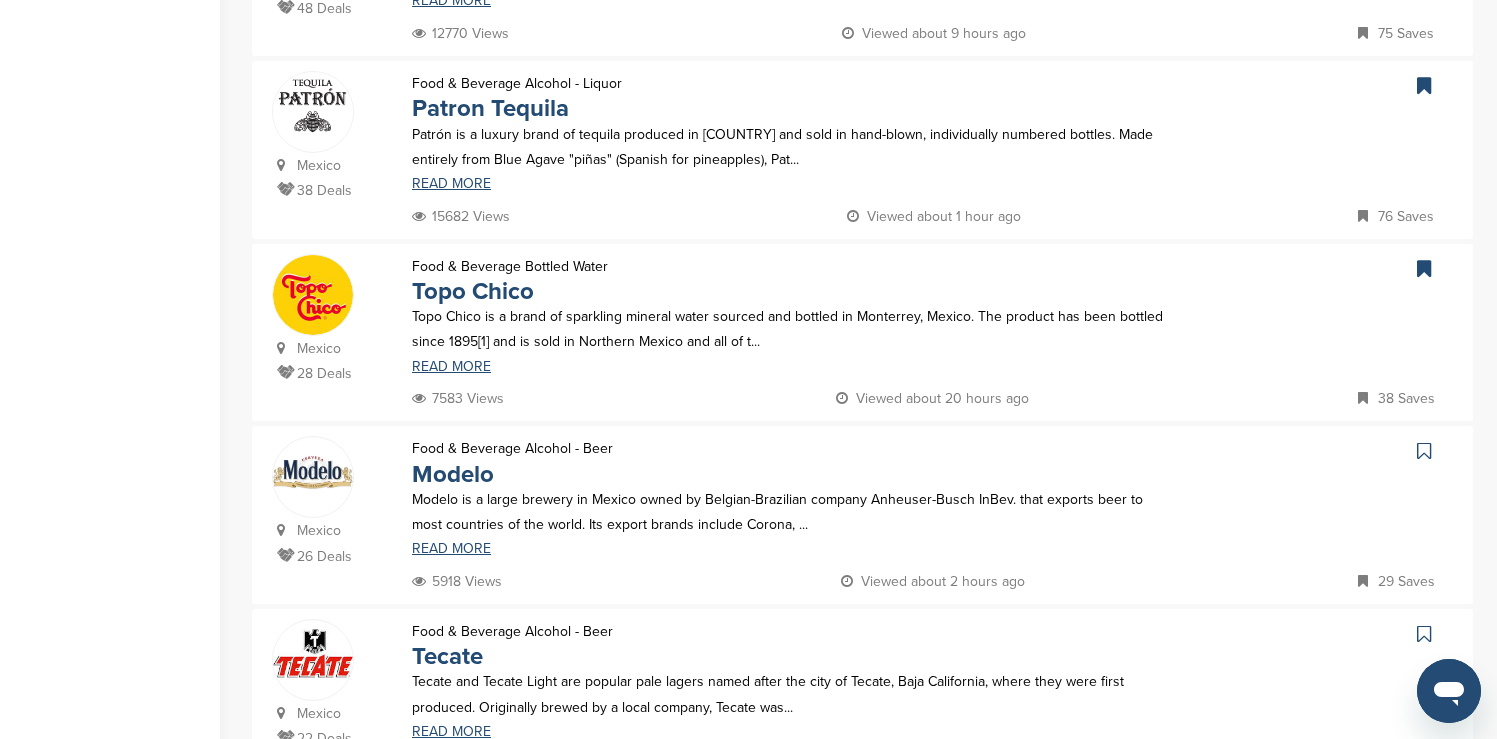 click at bounding box center [1424, 451] 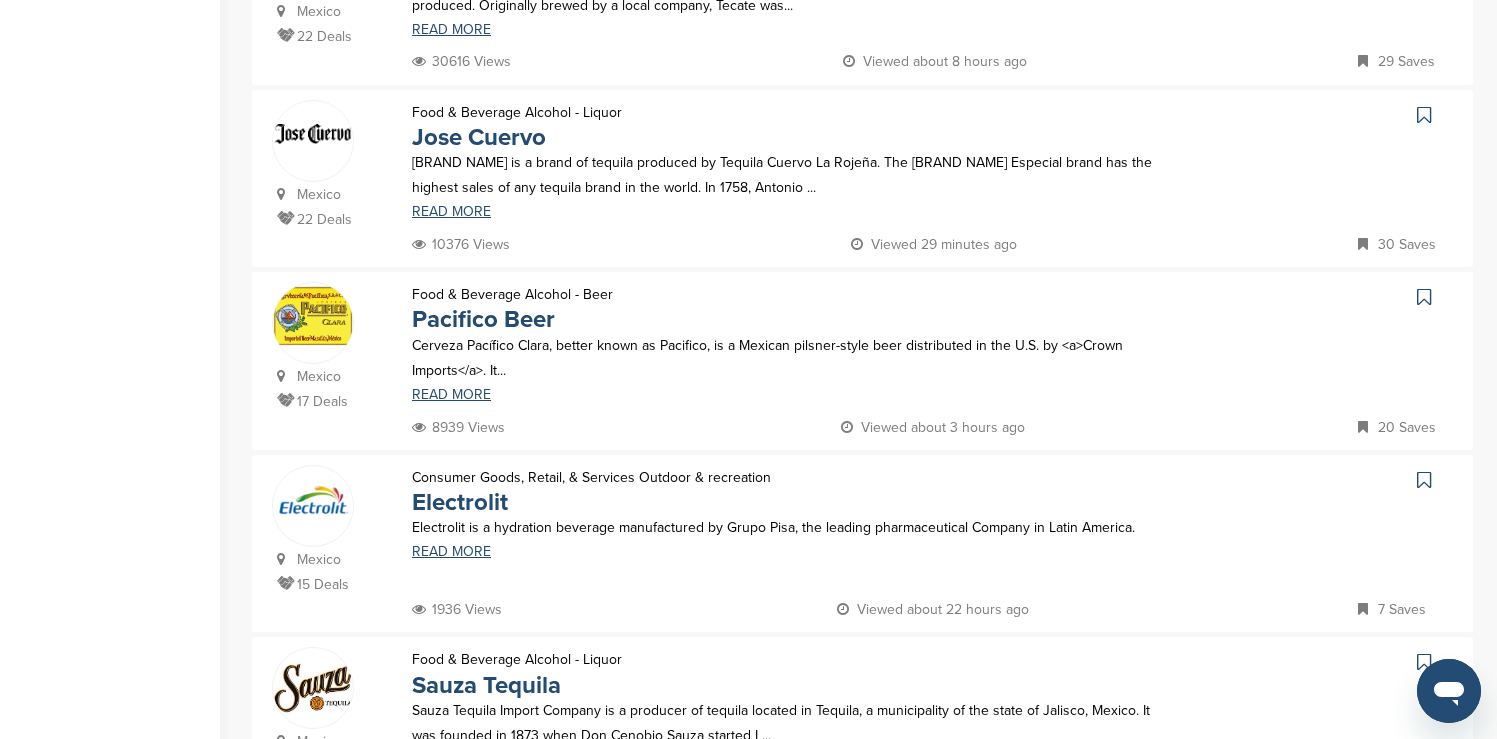 scroll, scrollTop: 1475, scrollLeft: 0, axis: vertical 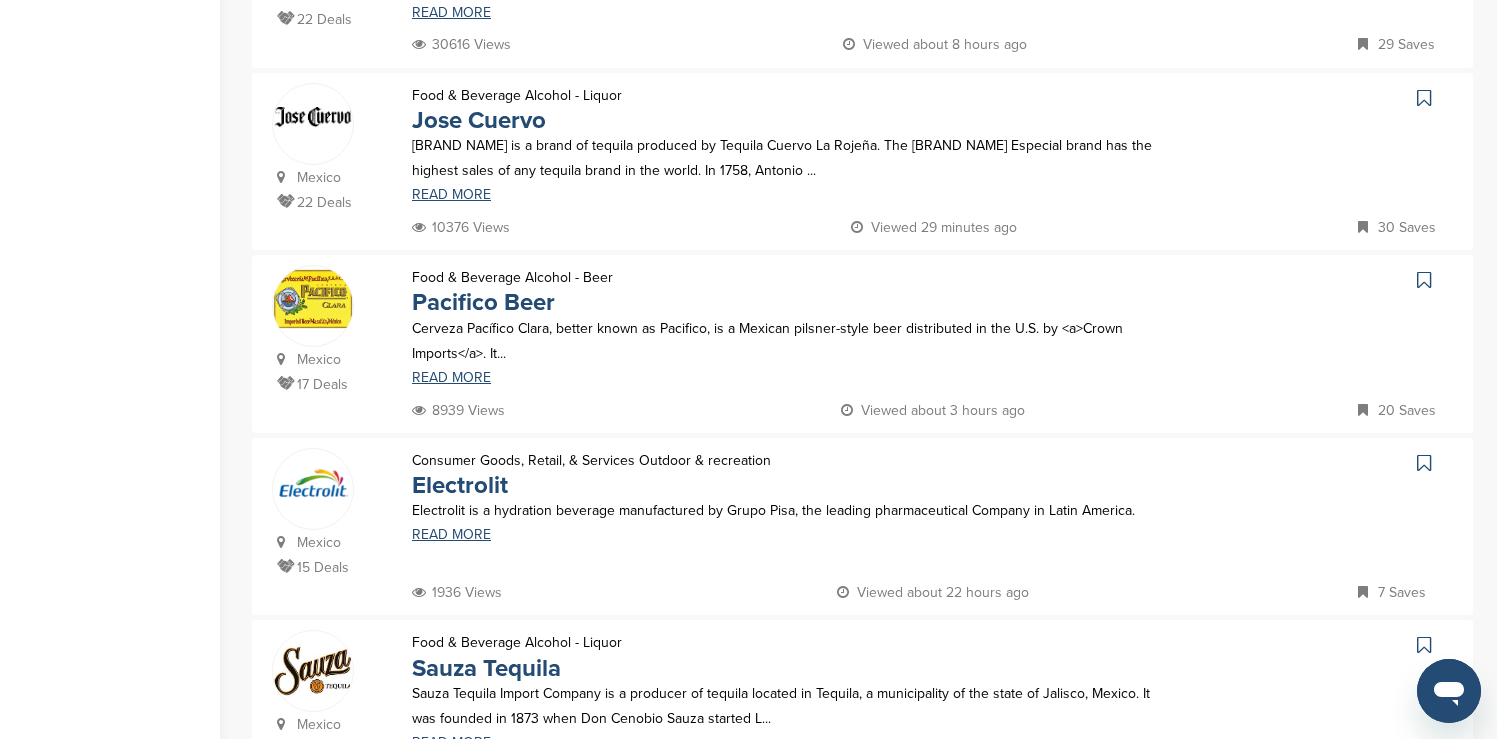 click at bounding box center [1424, 98] 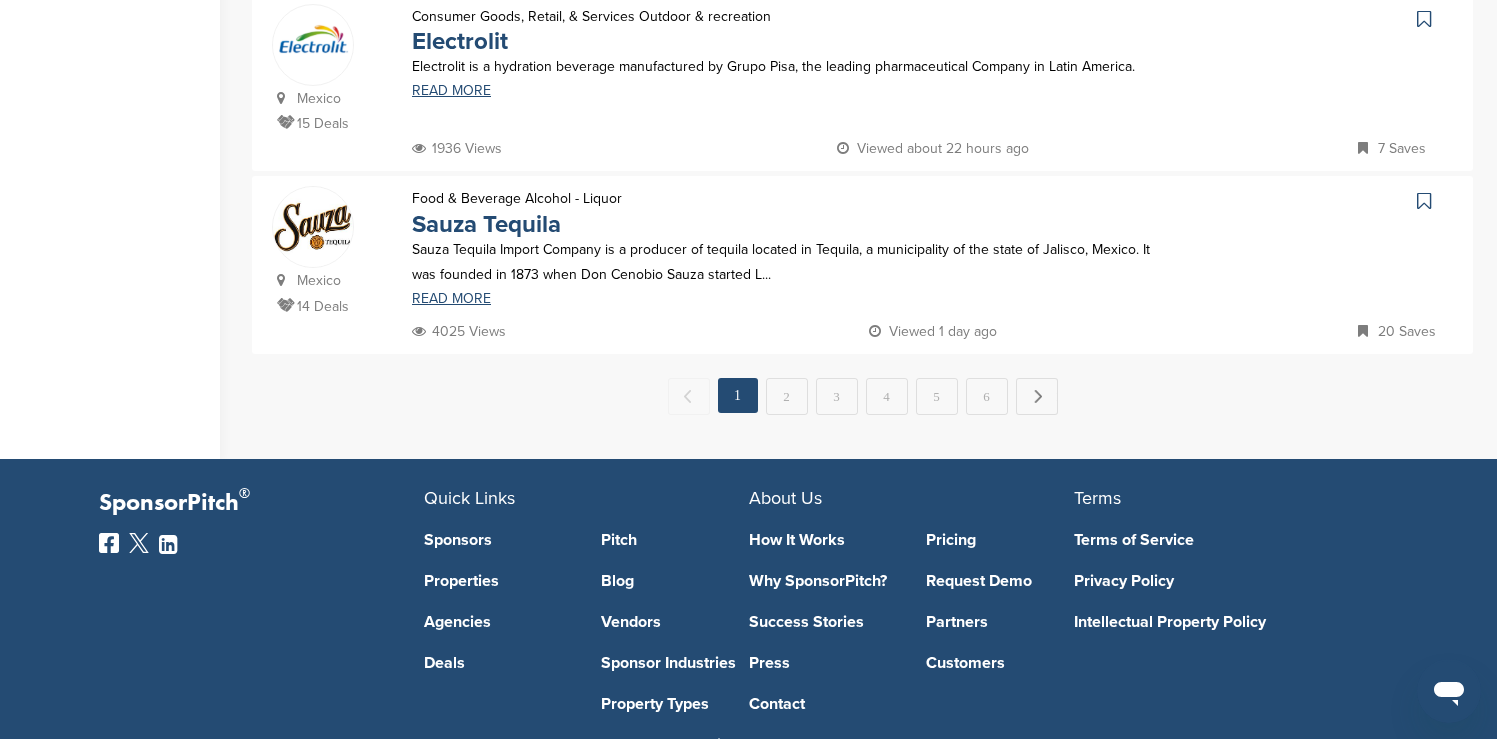 scroll, scrollTop: 1925, scrollLeft: 0, axis: vertical 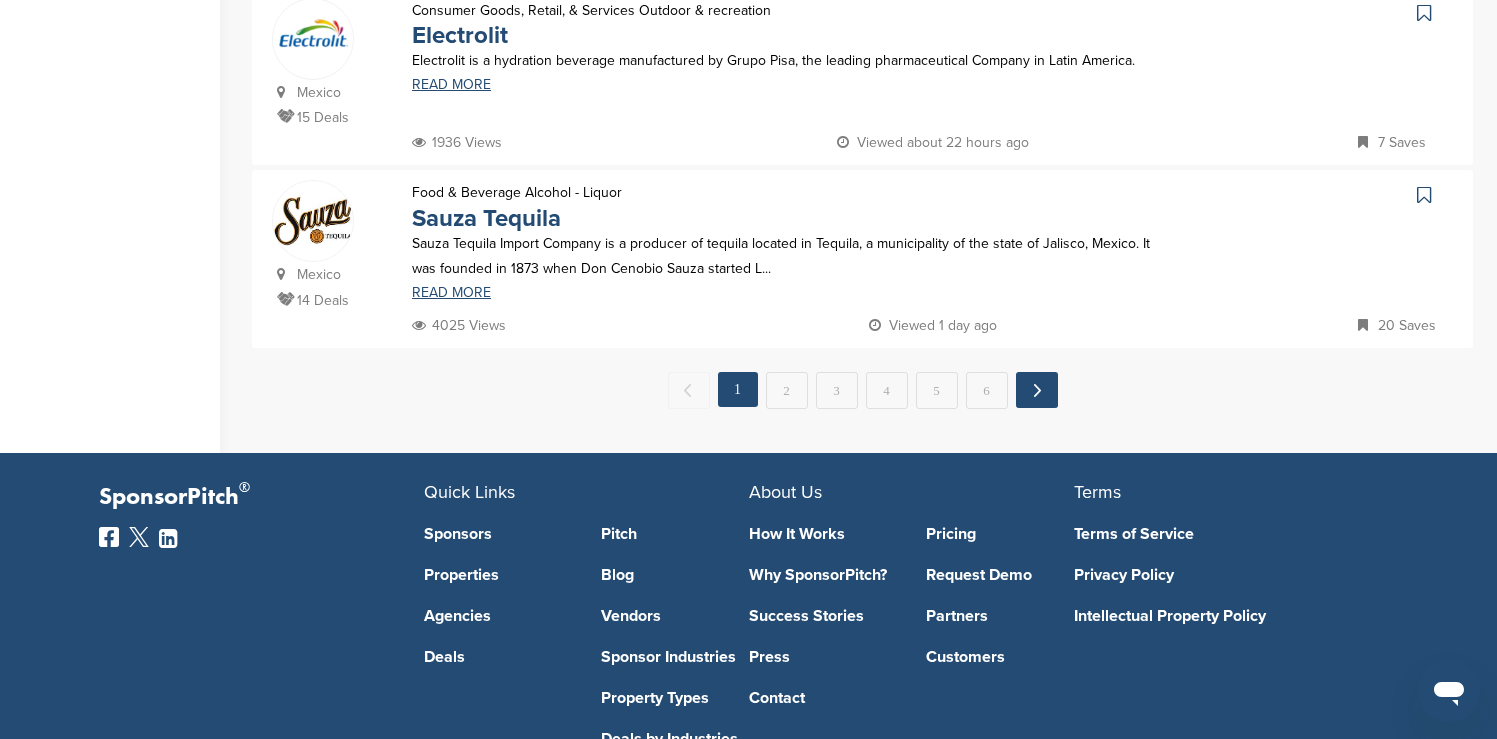 click on "Next →" at bounding box center [1037, 390] 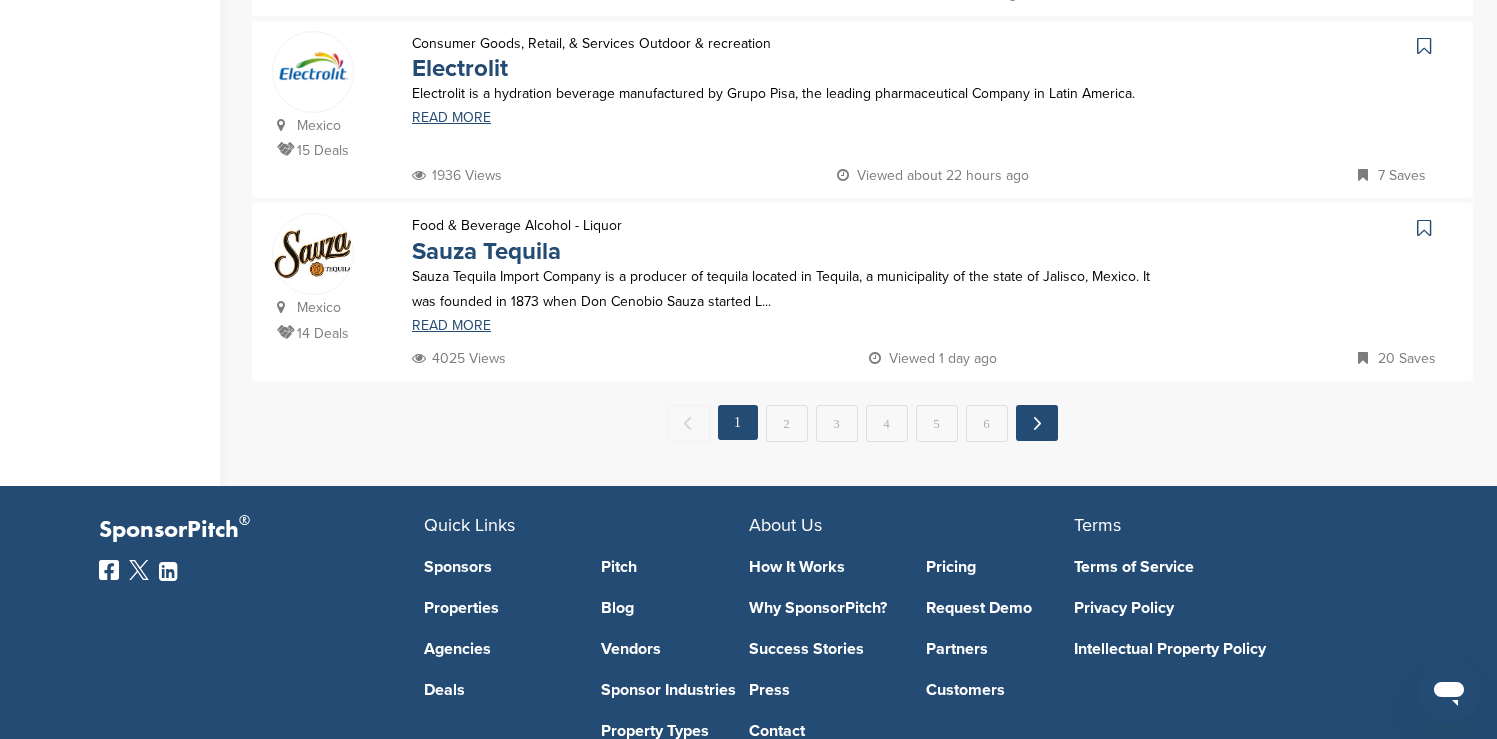 scroll, scrollTop: 0, scrollLeft: 0, axis: both 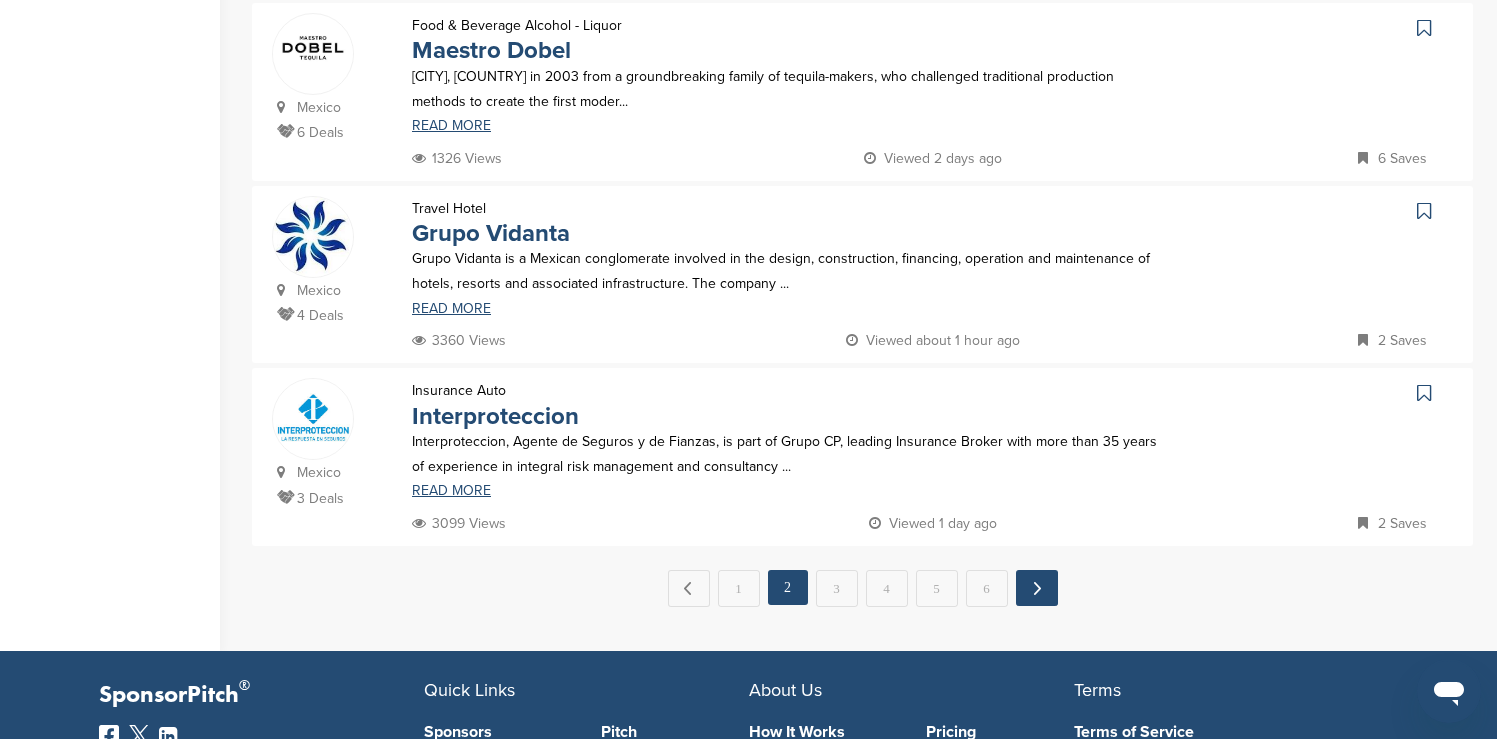 click on "Next →" at bounding box center (1037, 588) 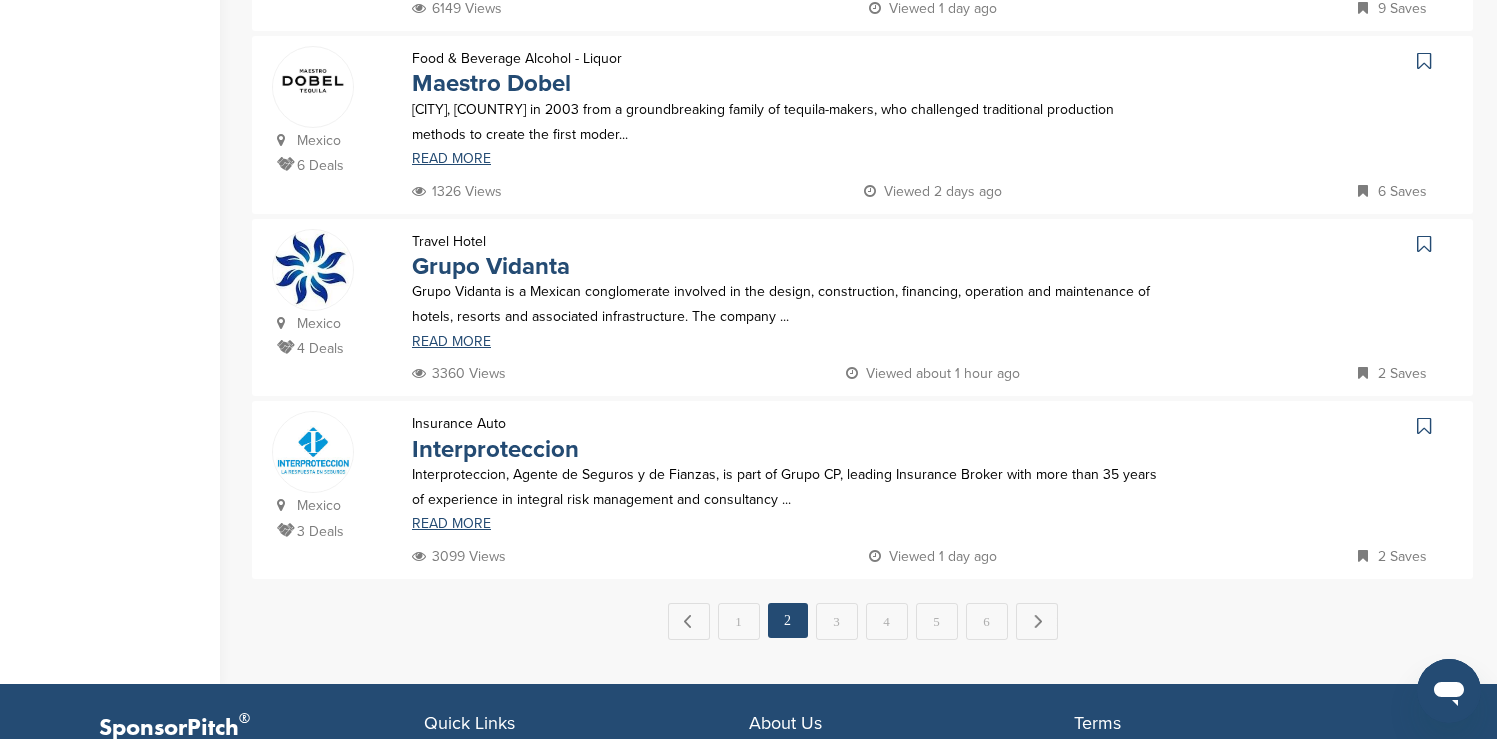 scroll, scrollTop: 0, scrollLeft: 0, axis: both 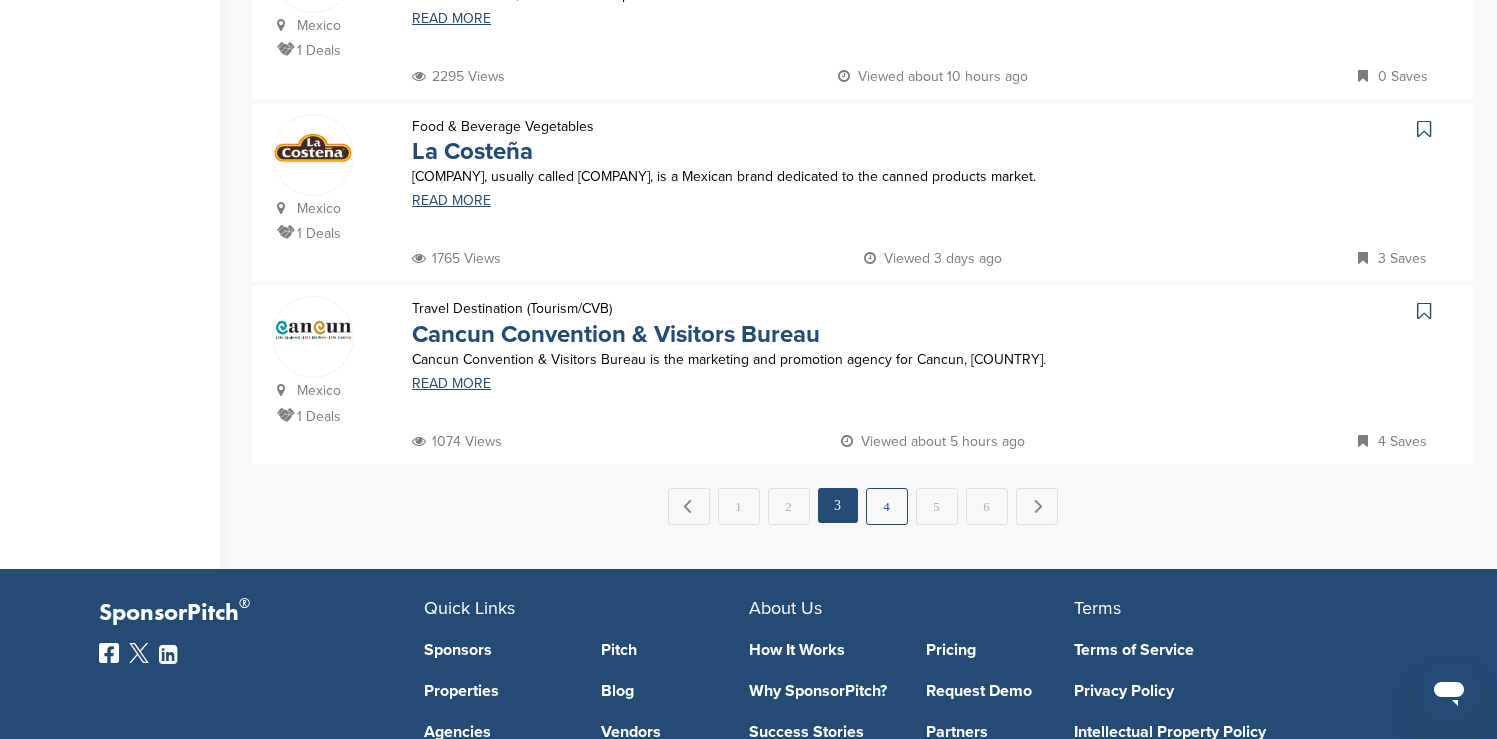 click on "4" at bounding box center (887, 506) 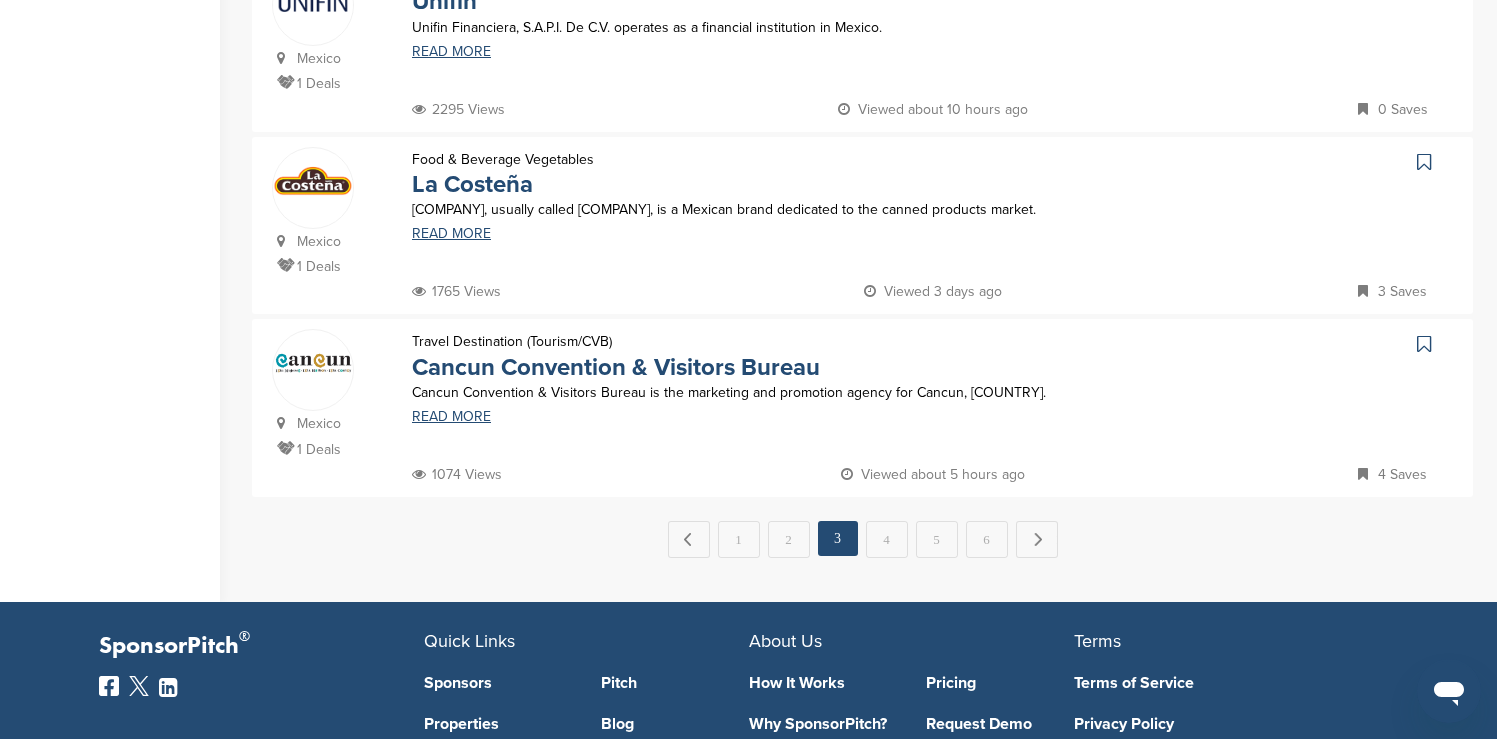 scroll, scrollTop: 0, scrollLeft: 0, axis: both 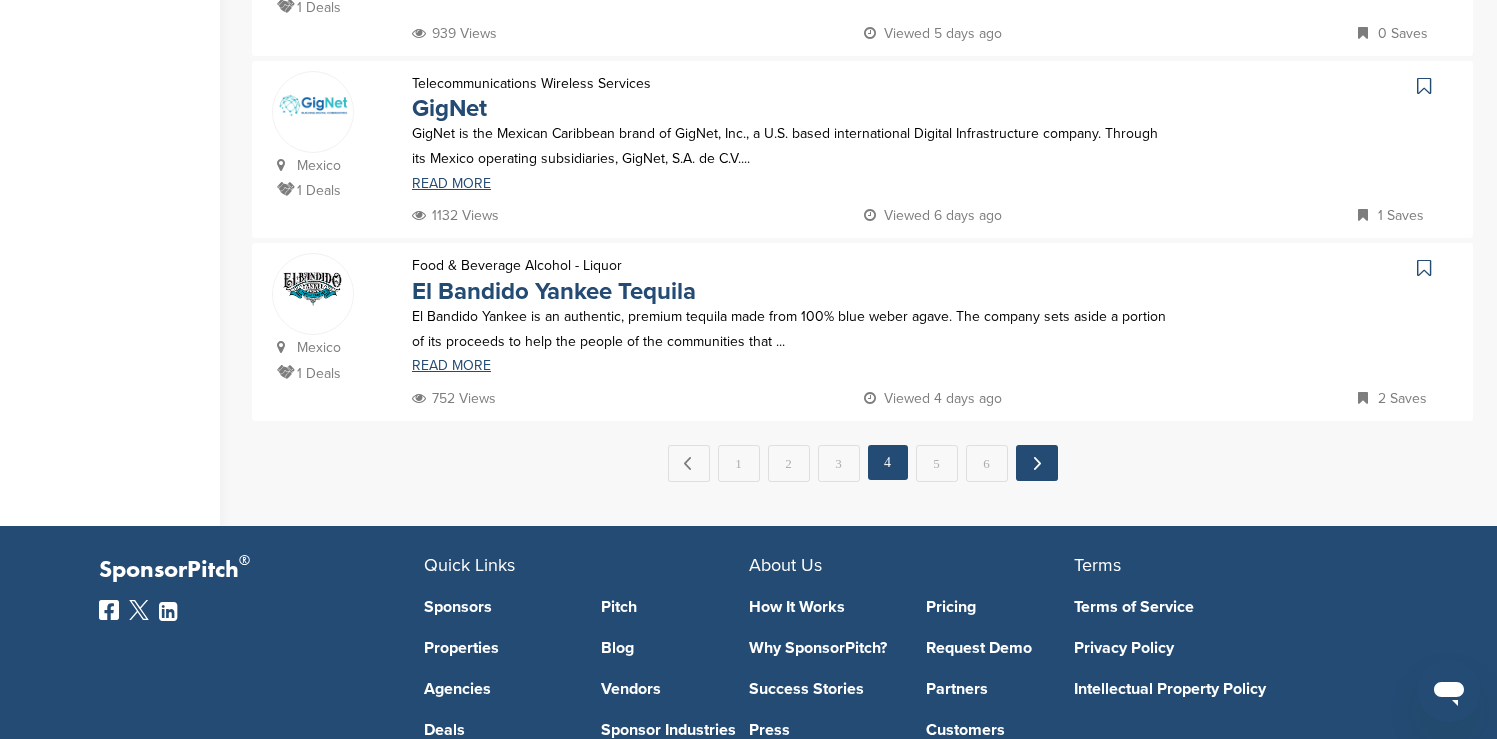 click on "Next →" at bounding box center (1037, 463) 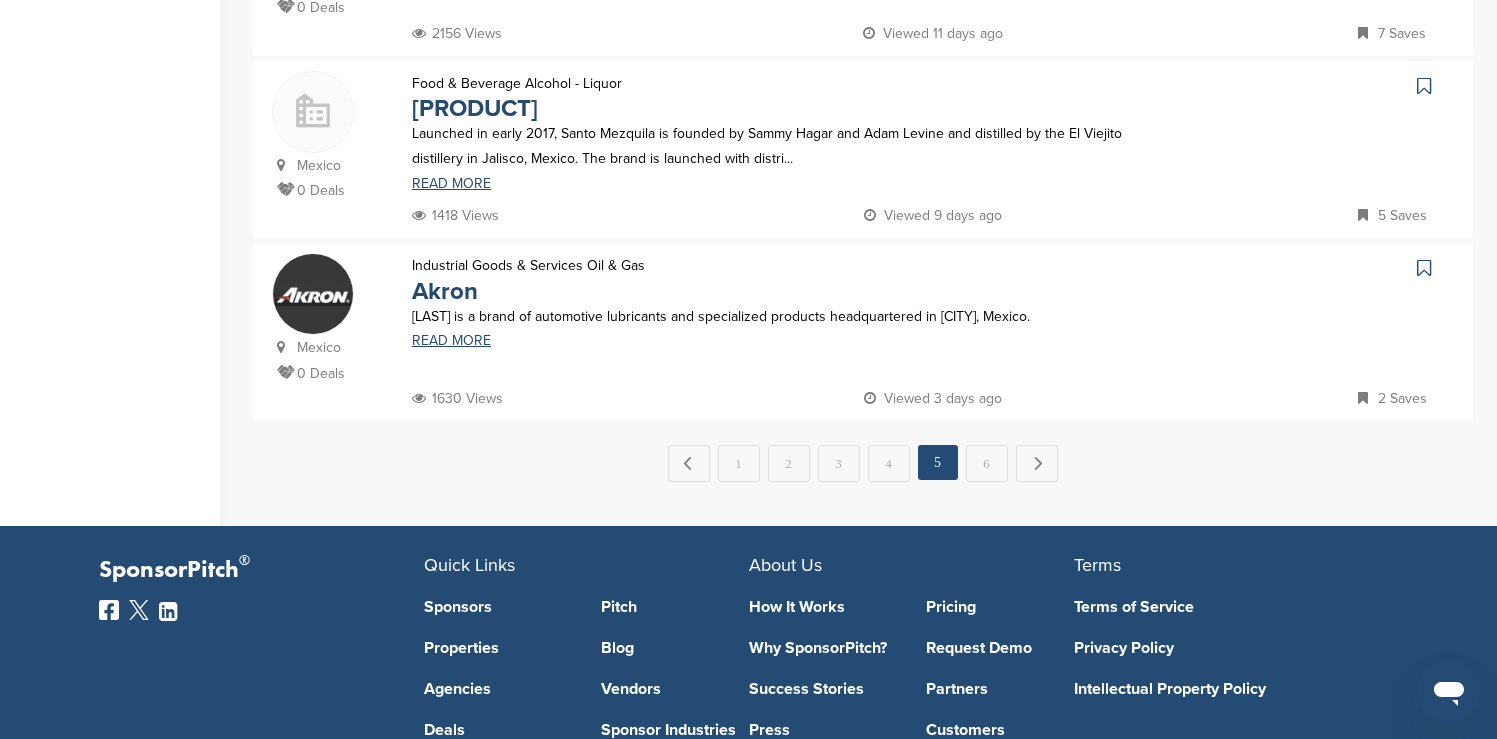 scroll, scrollTop: 0, scrollLeft: 0, axis: both 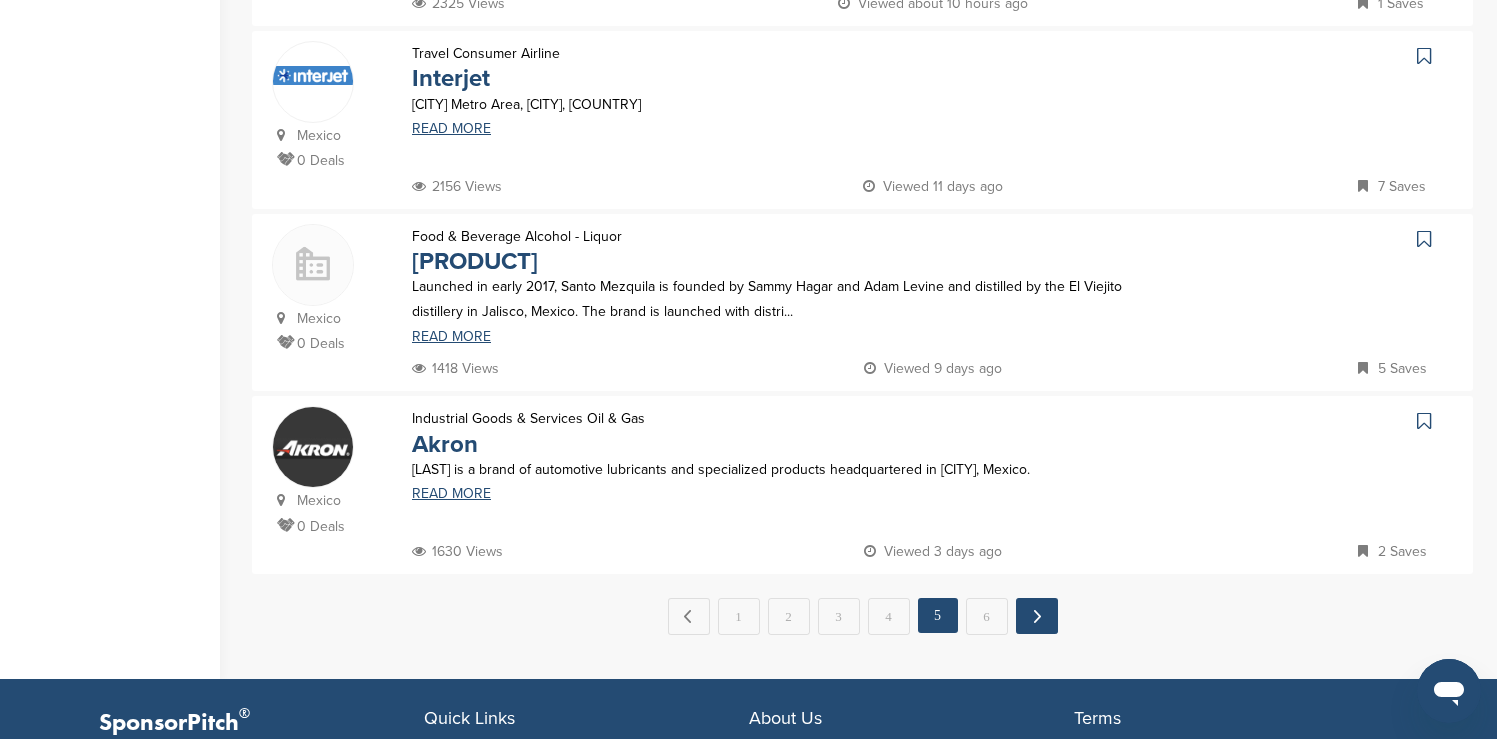 click on "Next →" at bounding box center (1037, 616) 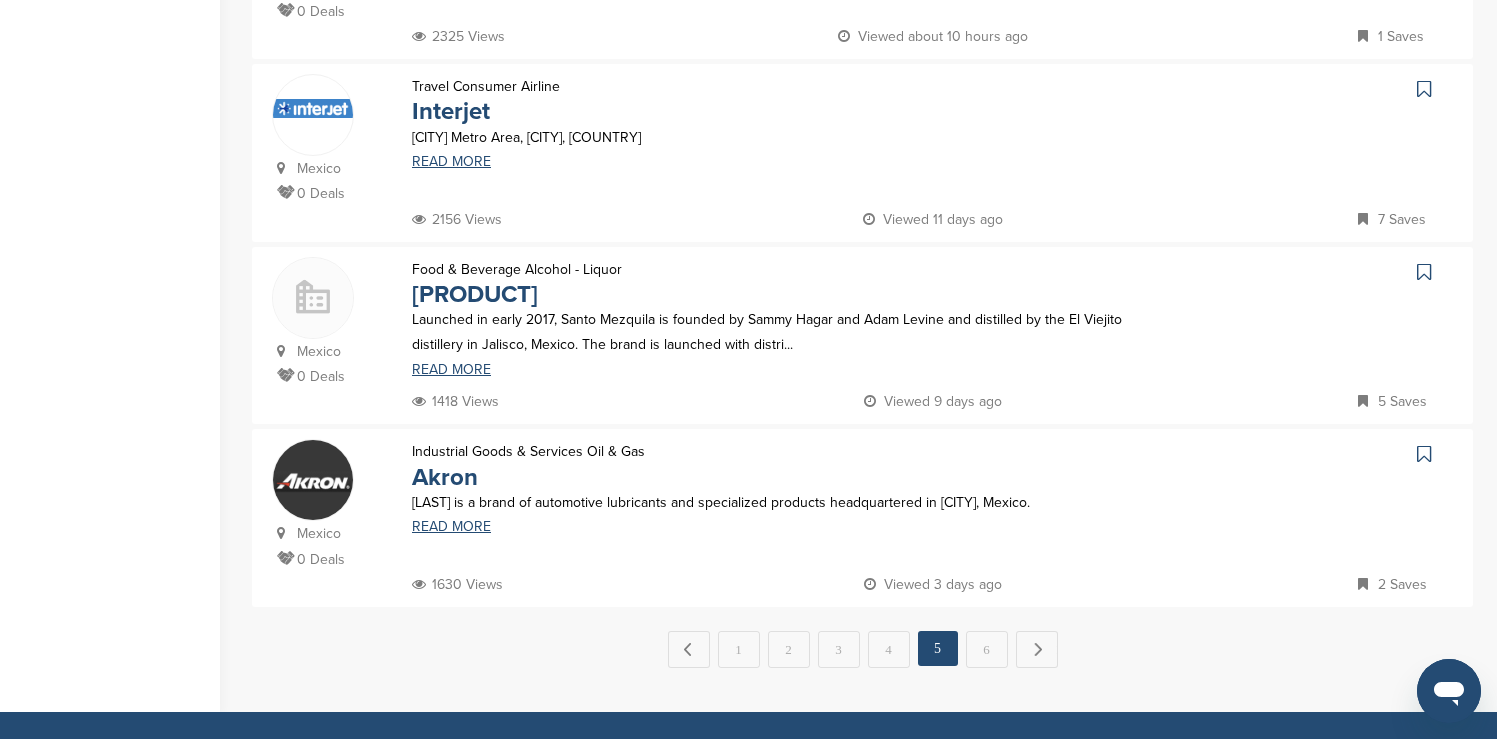 scroll, scrollTop: 0, scrollLeft: 0, axis: both 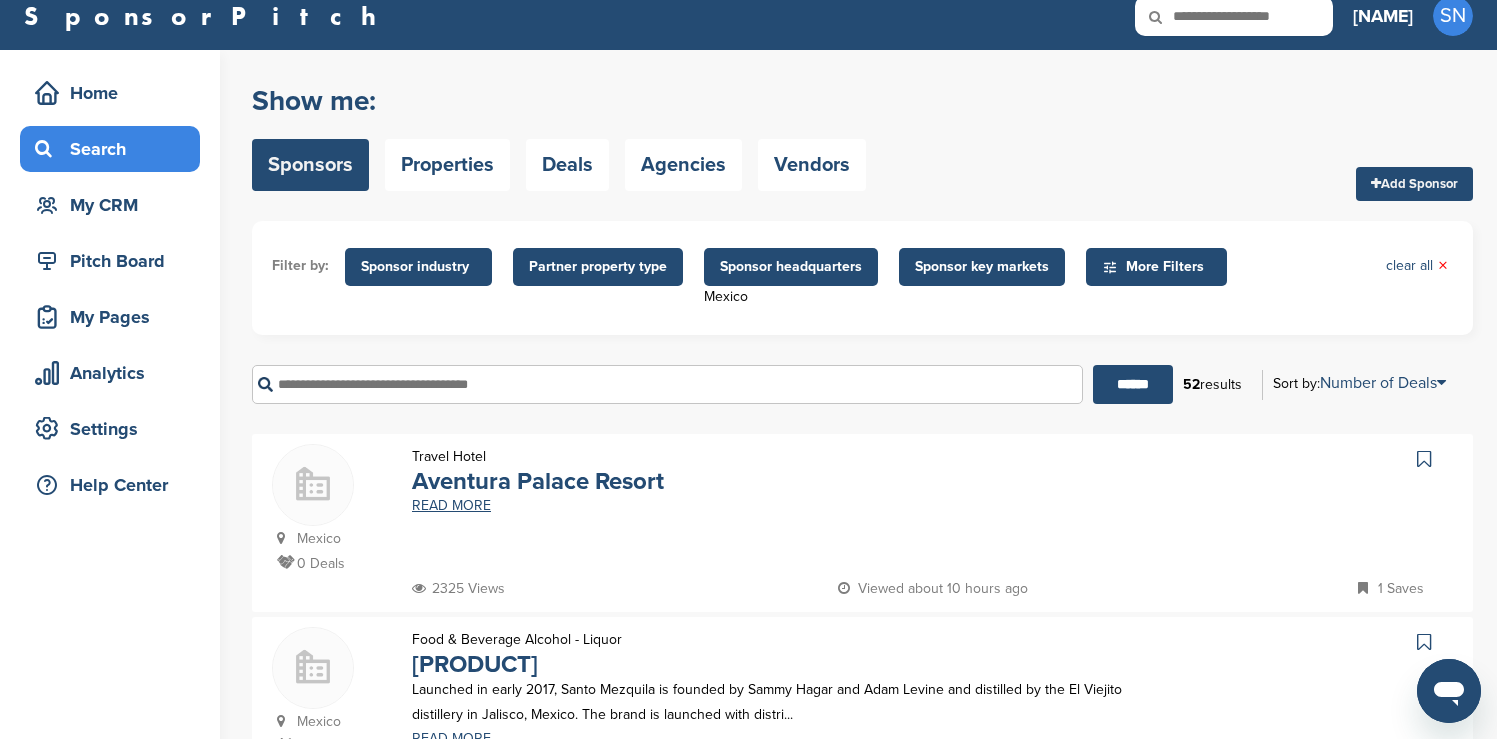 click on "Sponsor headquarters" at bounding box center [791, 267] 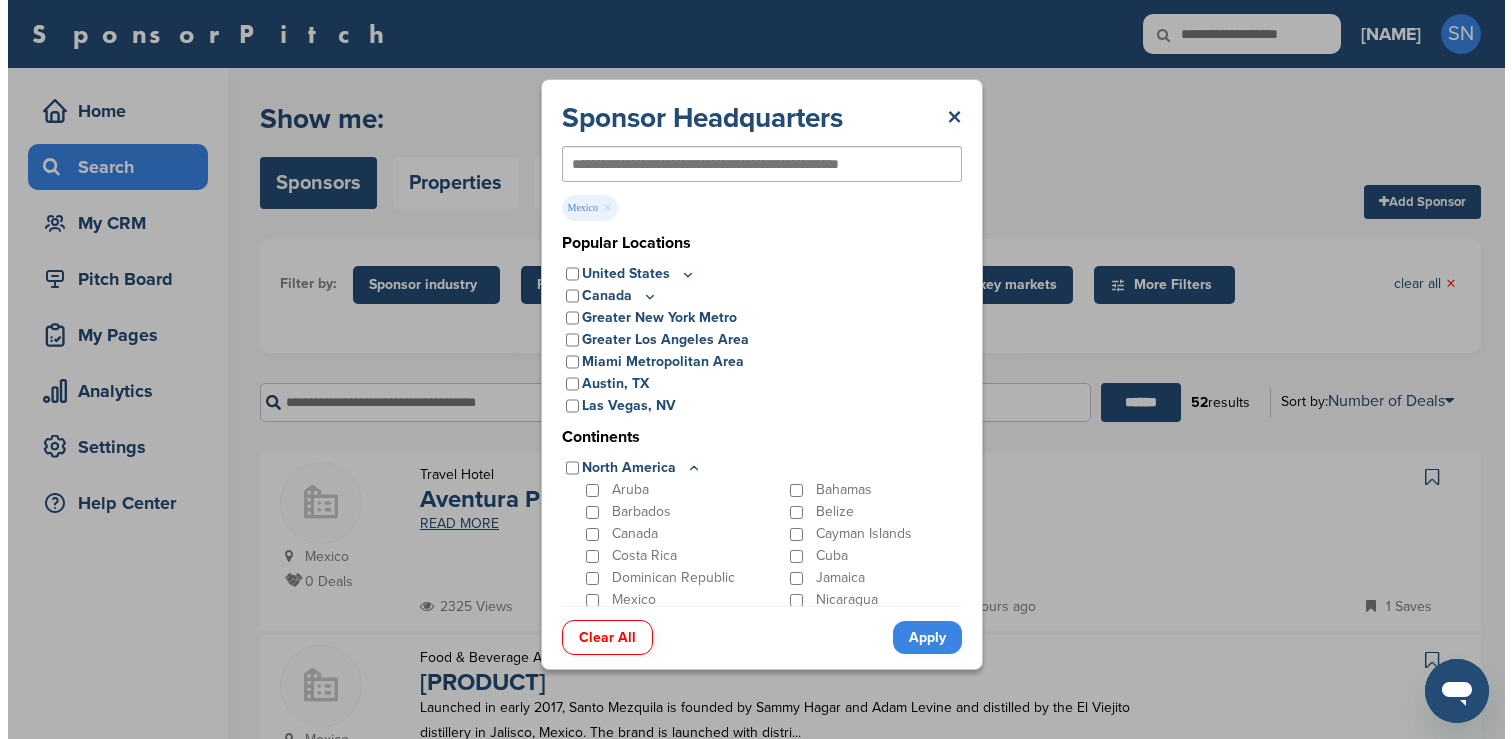scroll, scrollTop: 0, scrollLeft: 0, axis: both 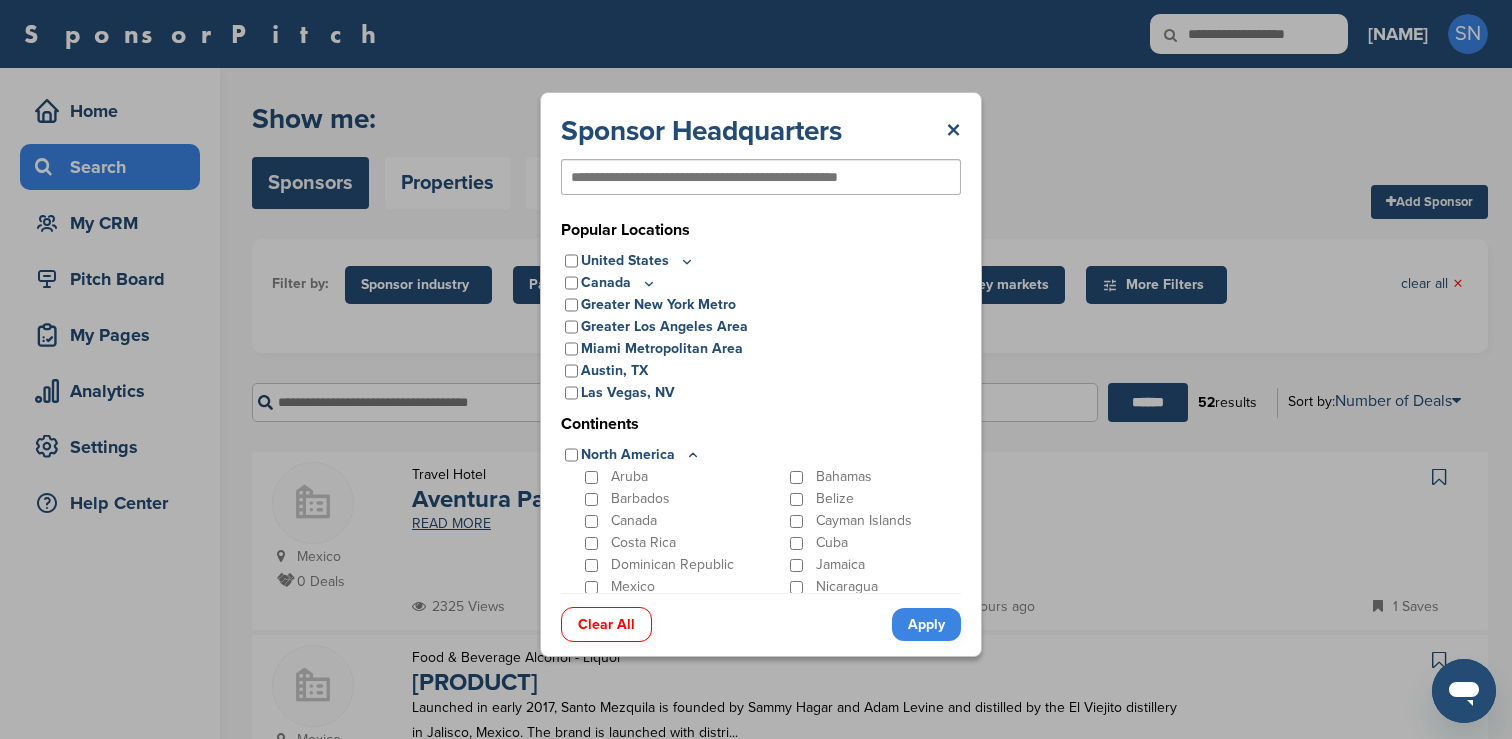click 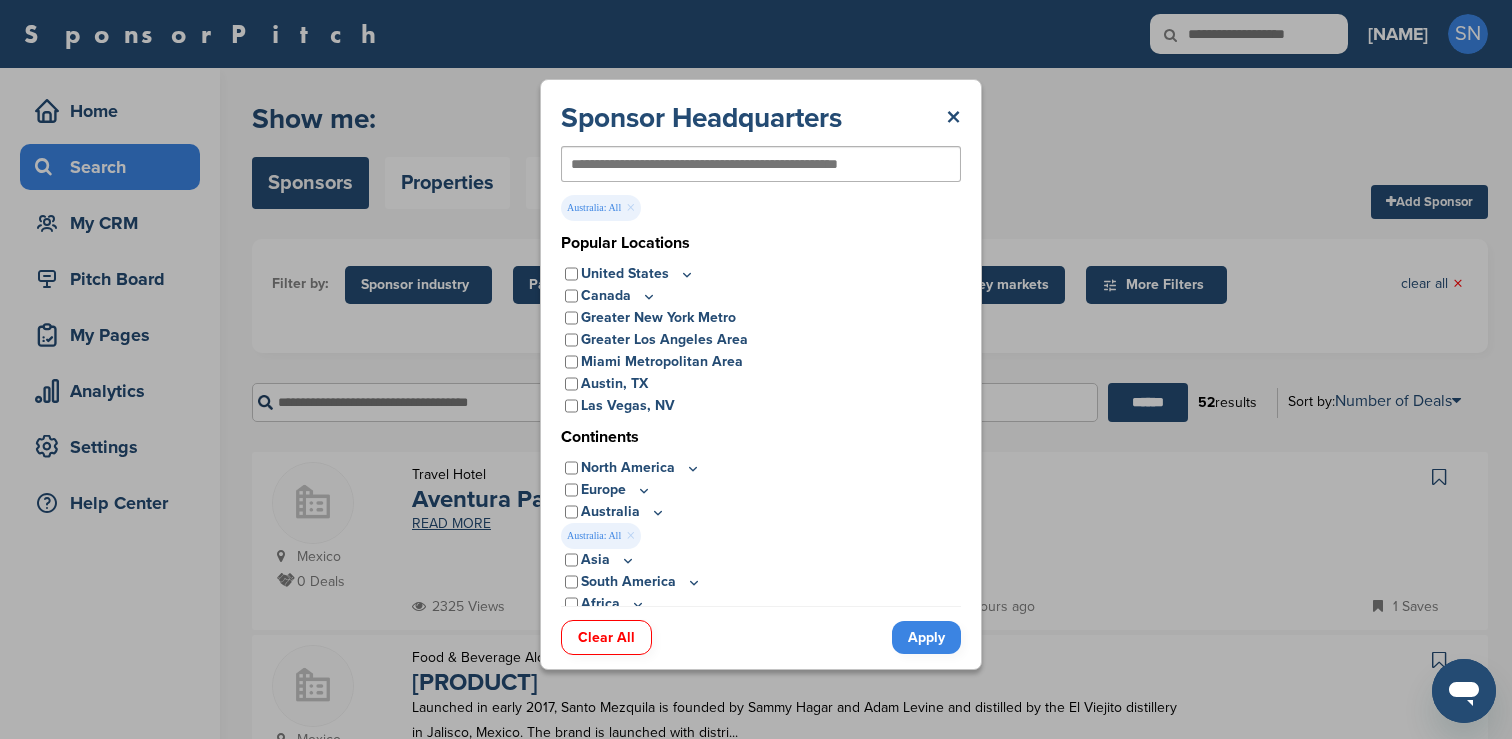 click on "Apply" at bounding box center (926, 637) 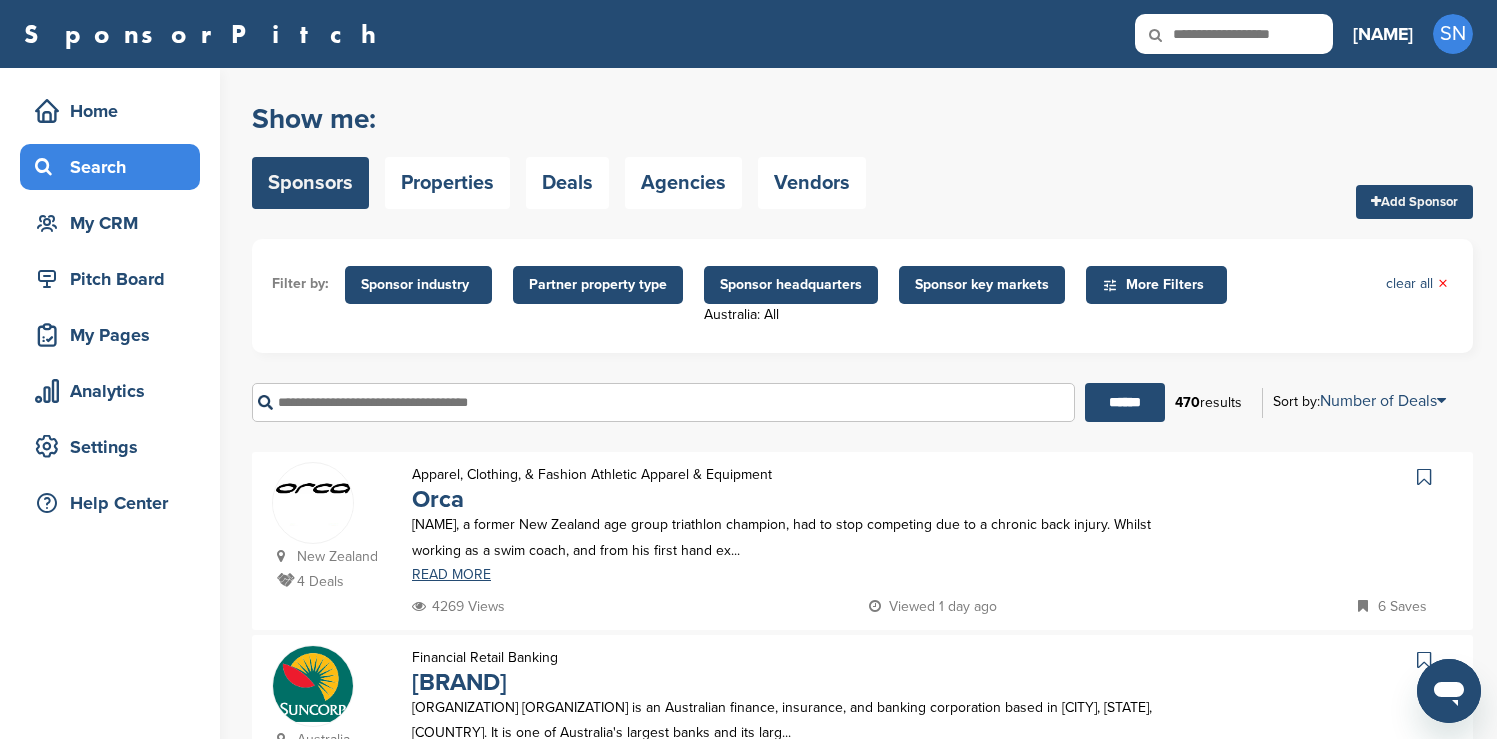 click on "Sponsor headquarters" at bounding box center [791, 285] 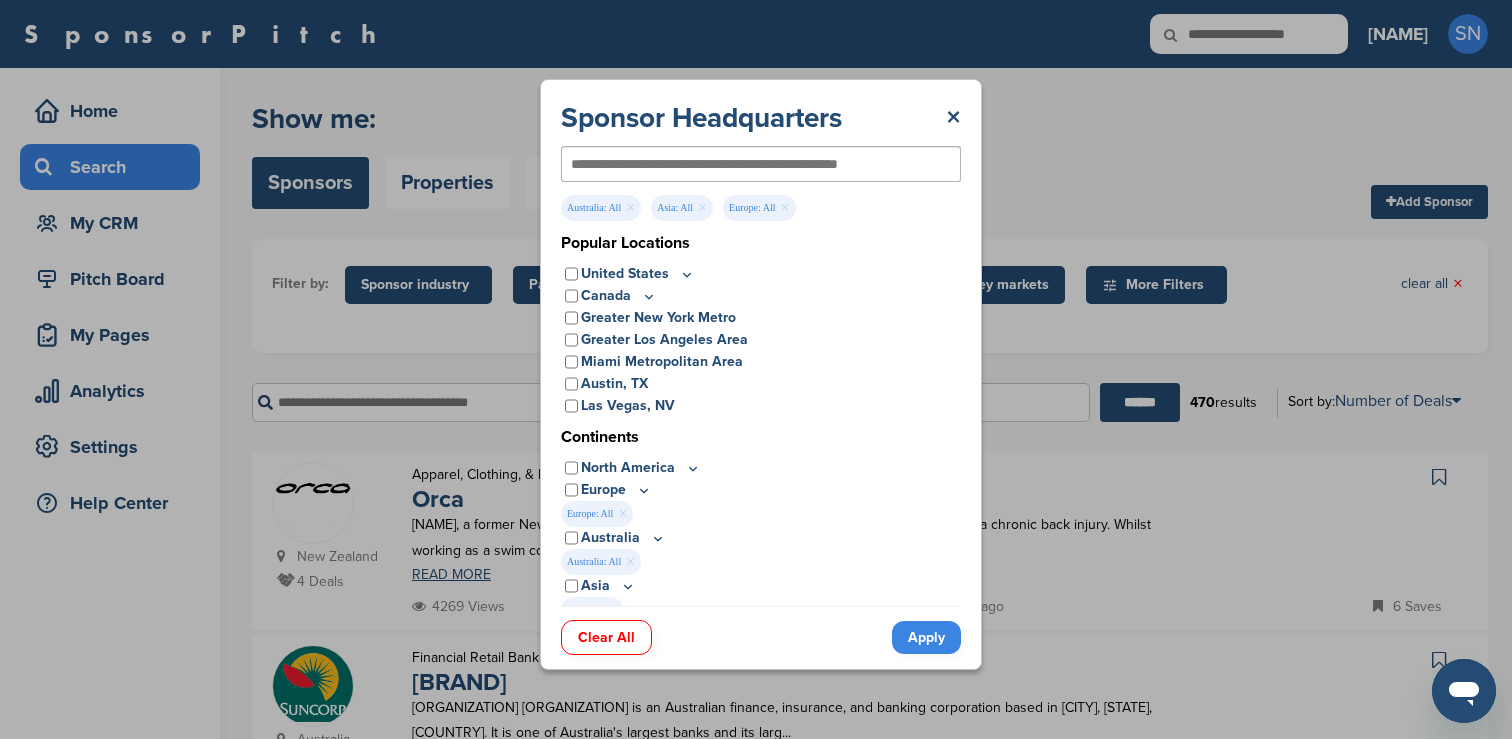 click on "North America" at bounding box center (641, 468) 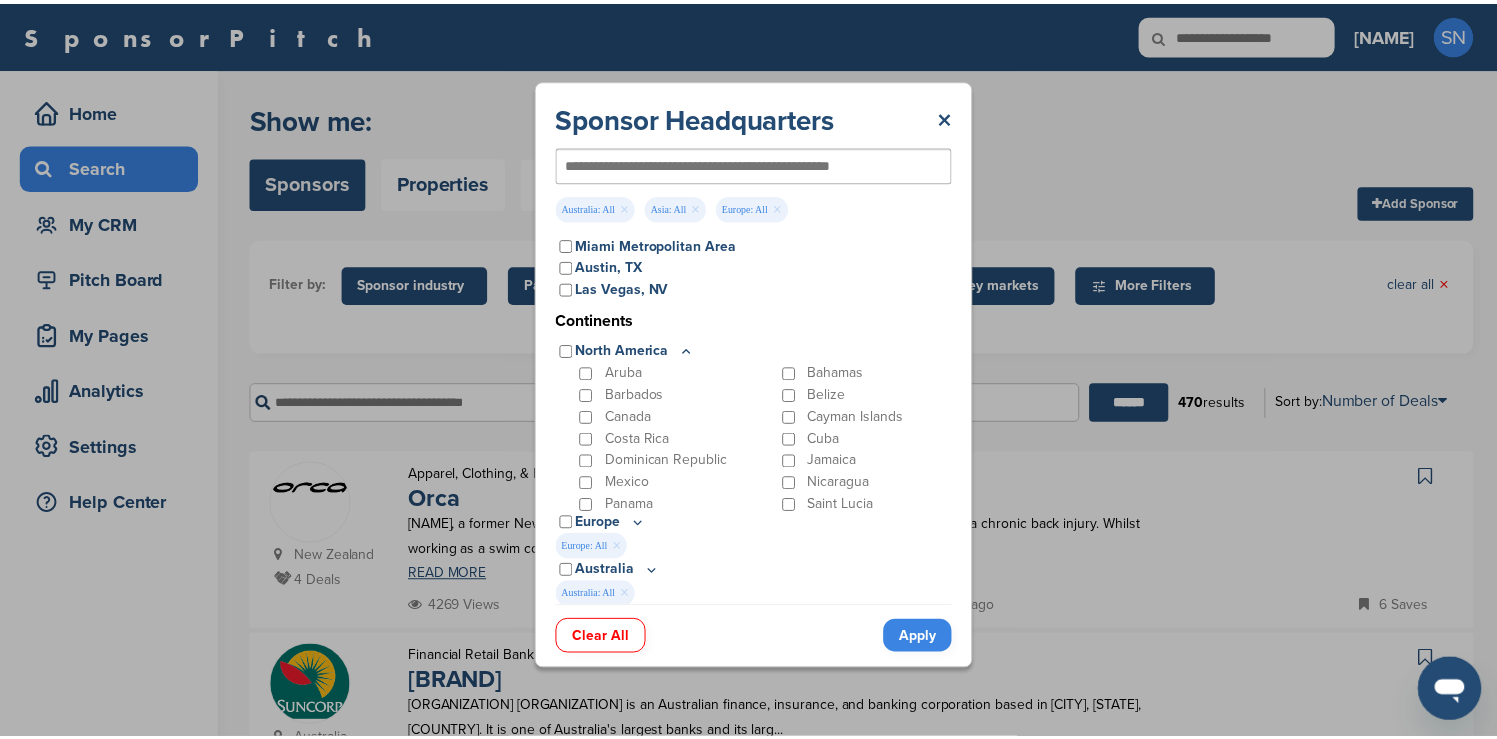 scroll, scrollTop: 118, scrollLeft: 0, axis: vertical 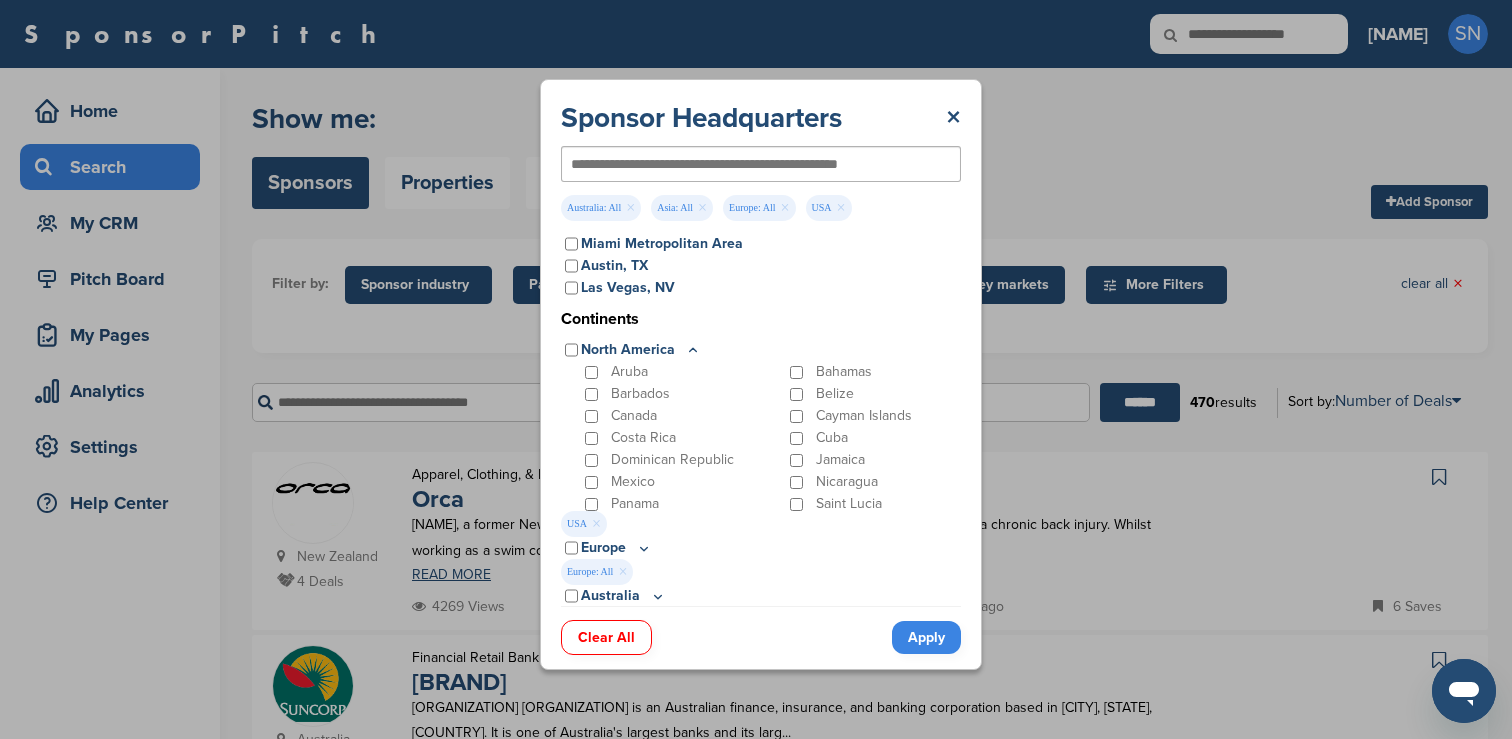 click on "Apply" at bounding box center [926, 637] 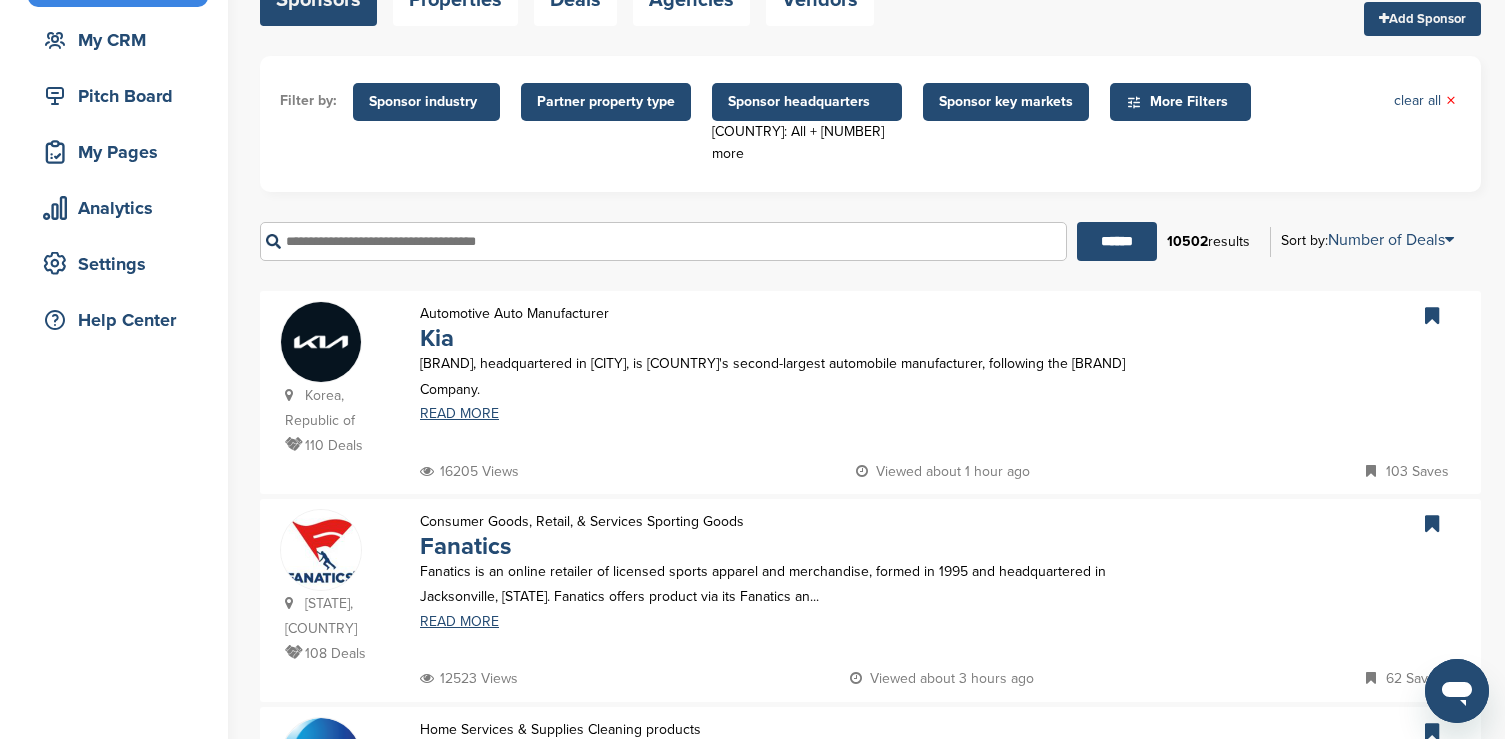 scroll, scrollTop: 0, scrollLeft: 0, axis: both 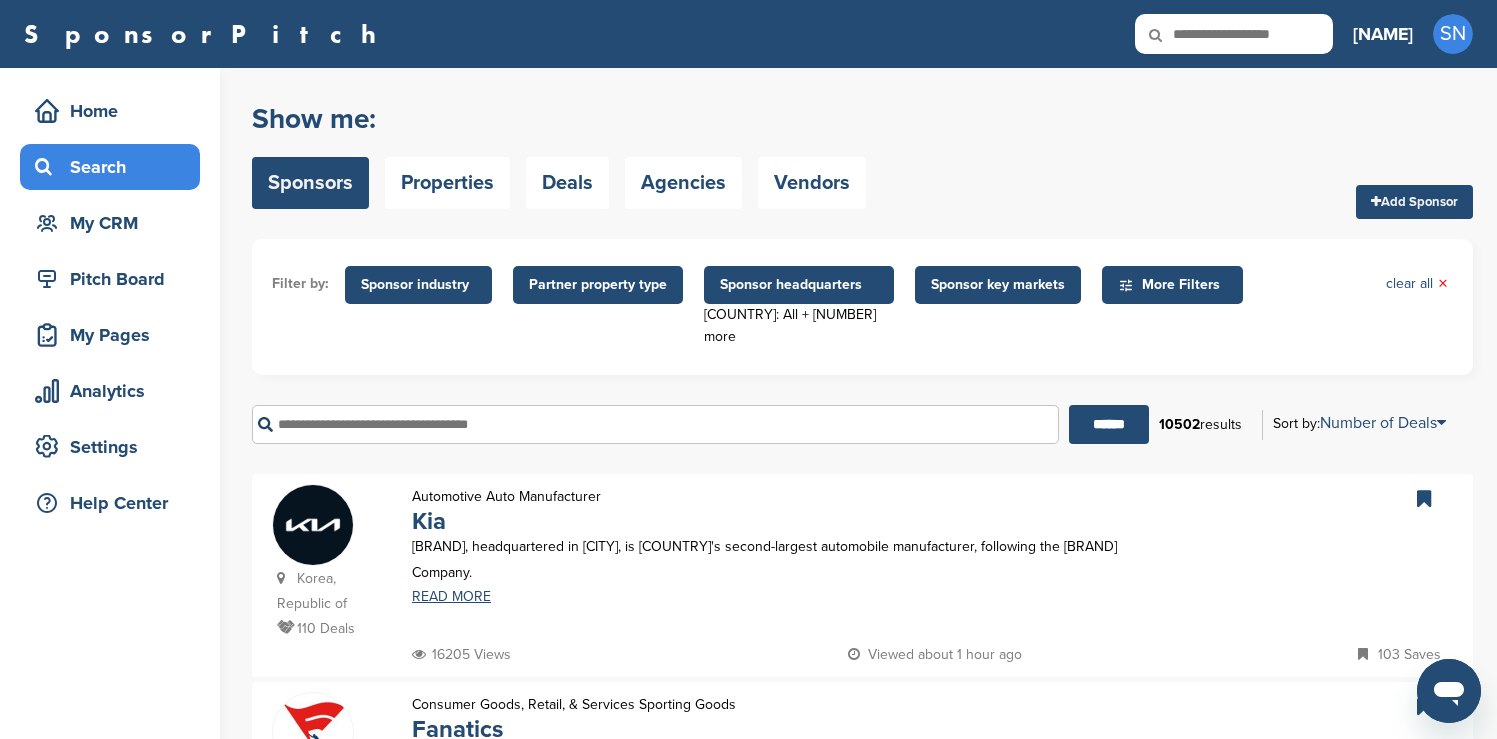 click on "Sponsor headquarters" at bounding box center [799, 285] 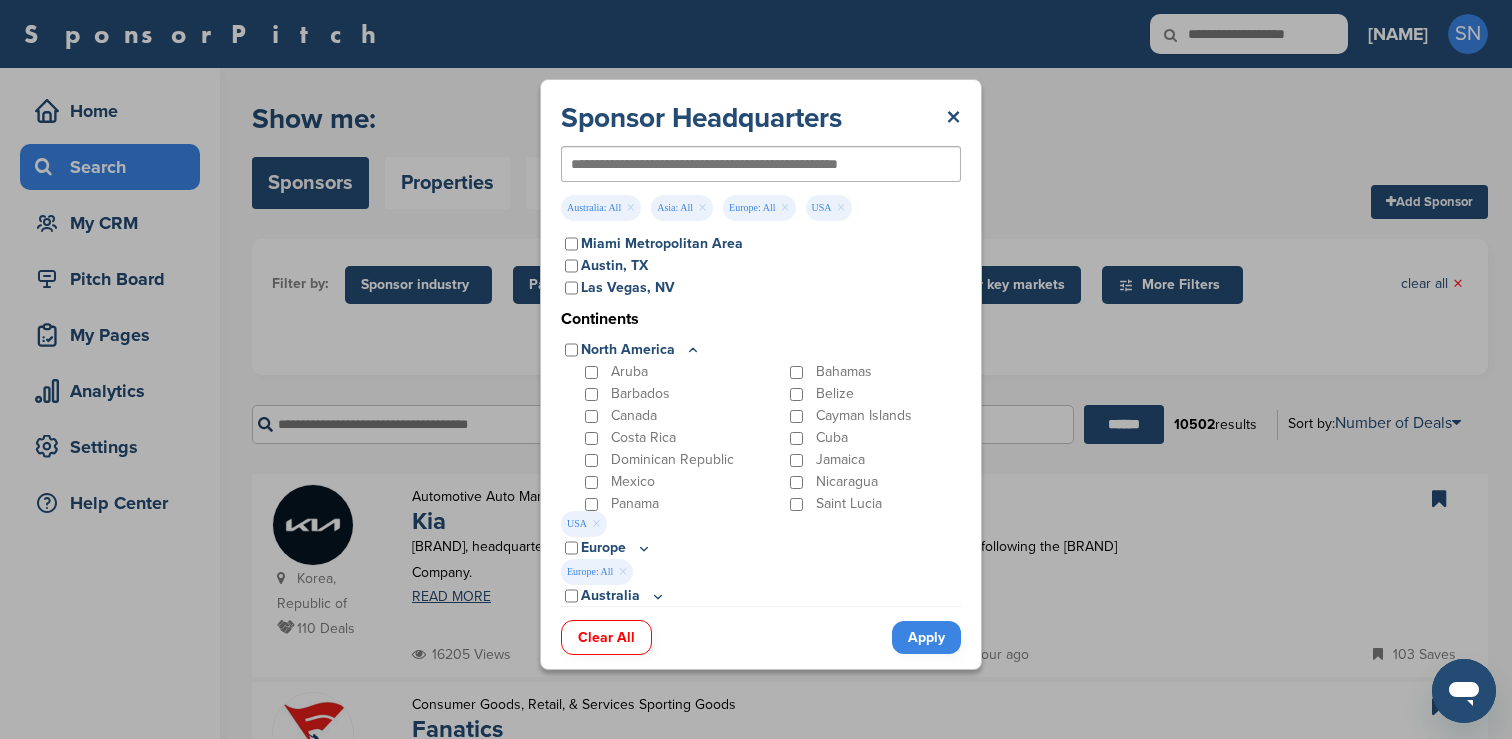 click on "Clear All" at bounding box center (606, 637) 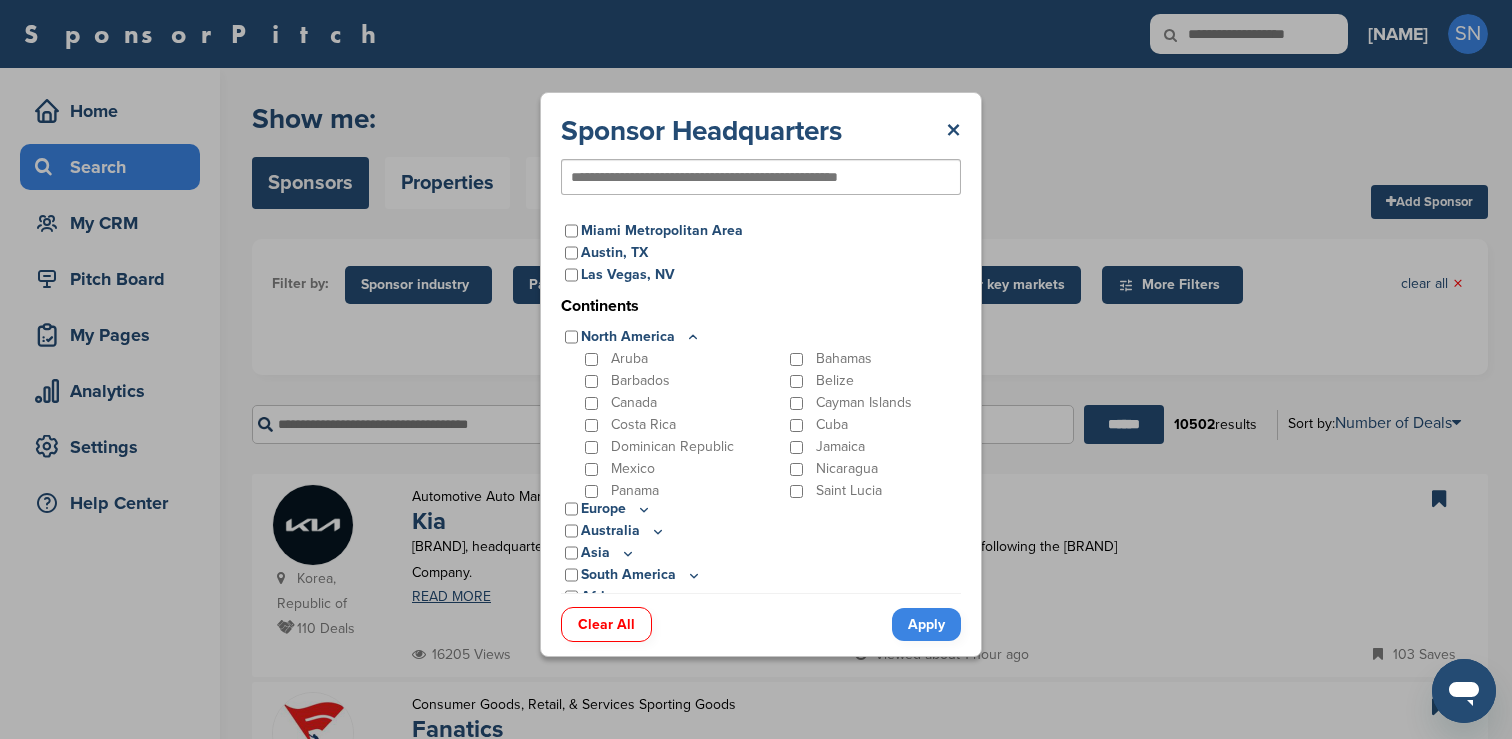 click 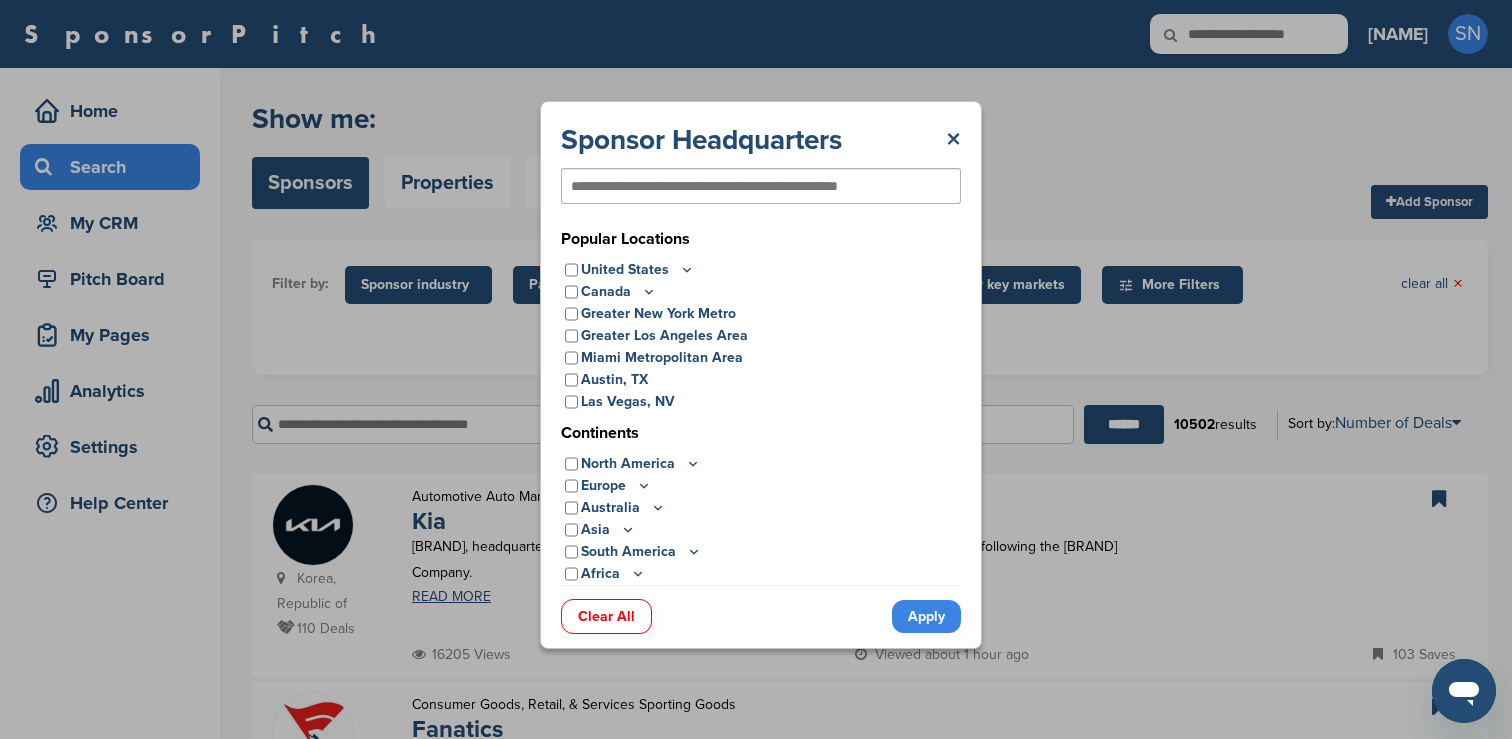 click at bounding box center (733, 186) 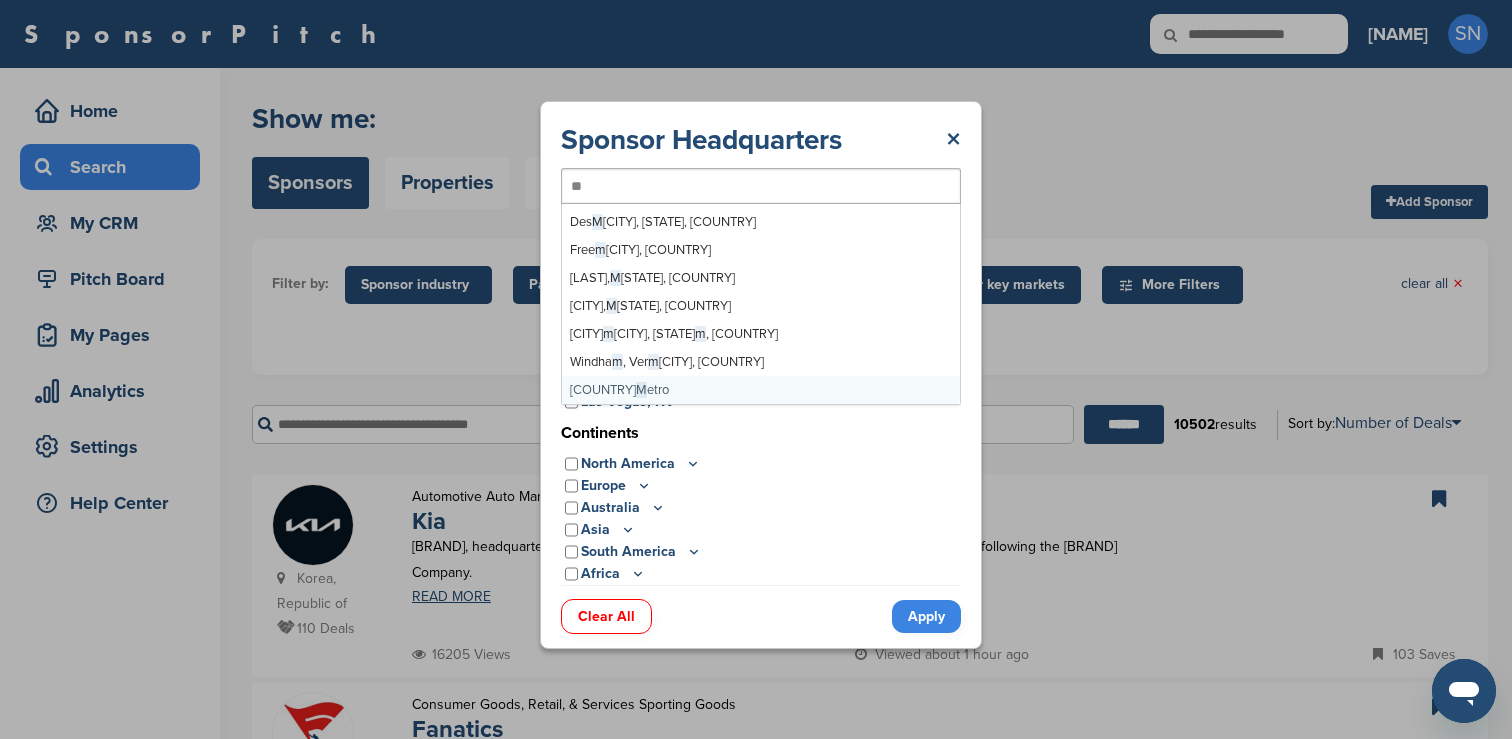 scroll, scrollTop: 0, scrollLeft: 0, axis: both 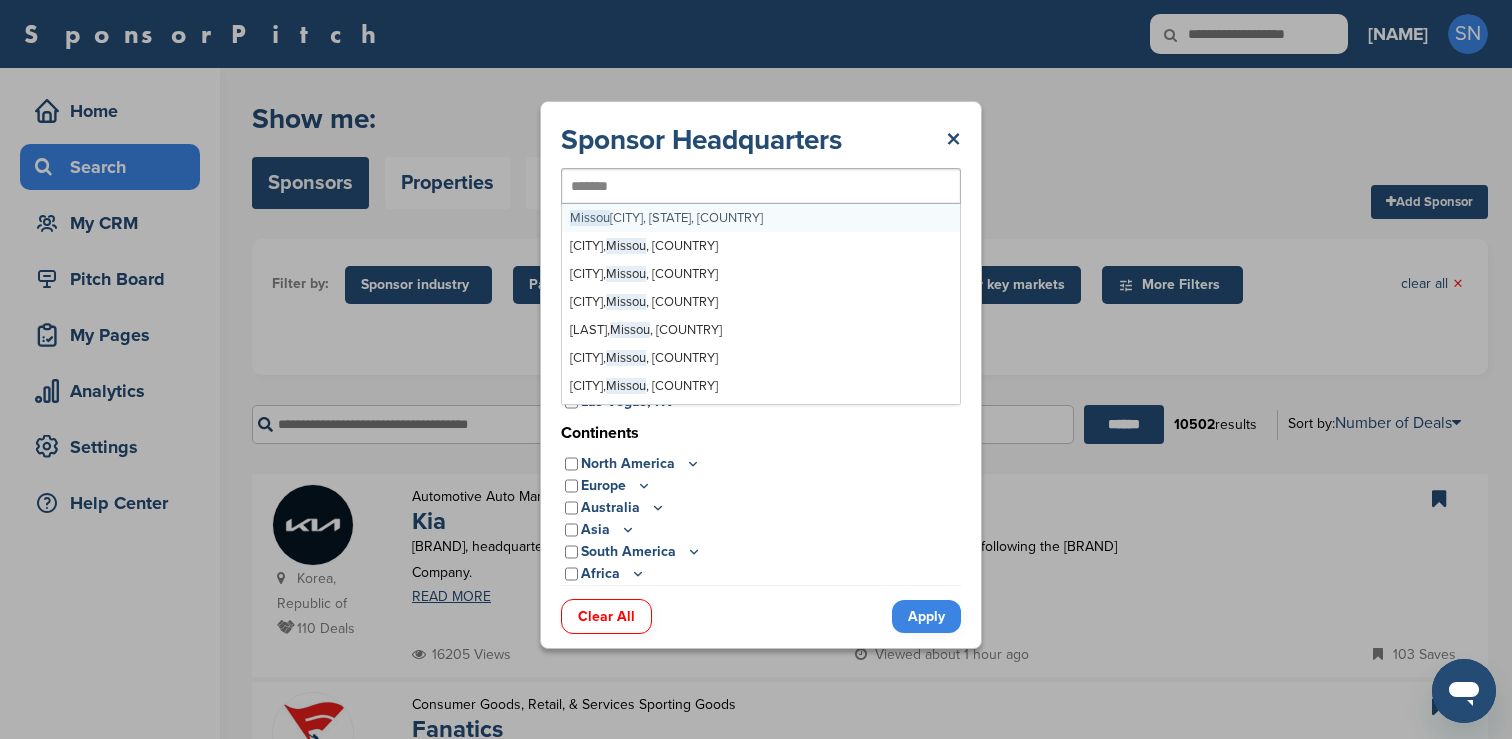 type on "********" 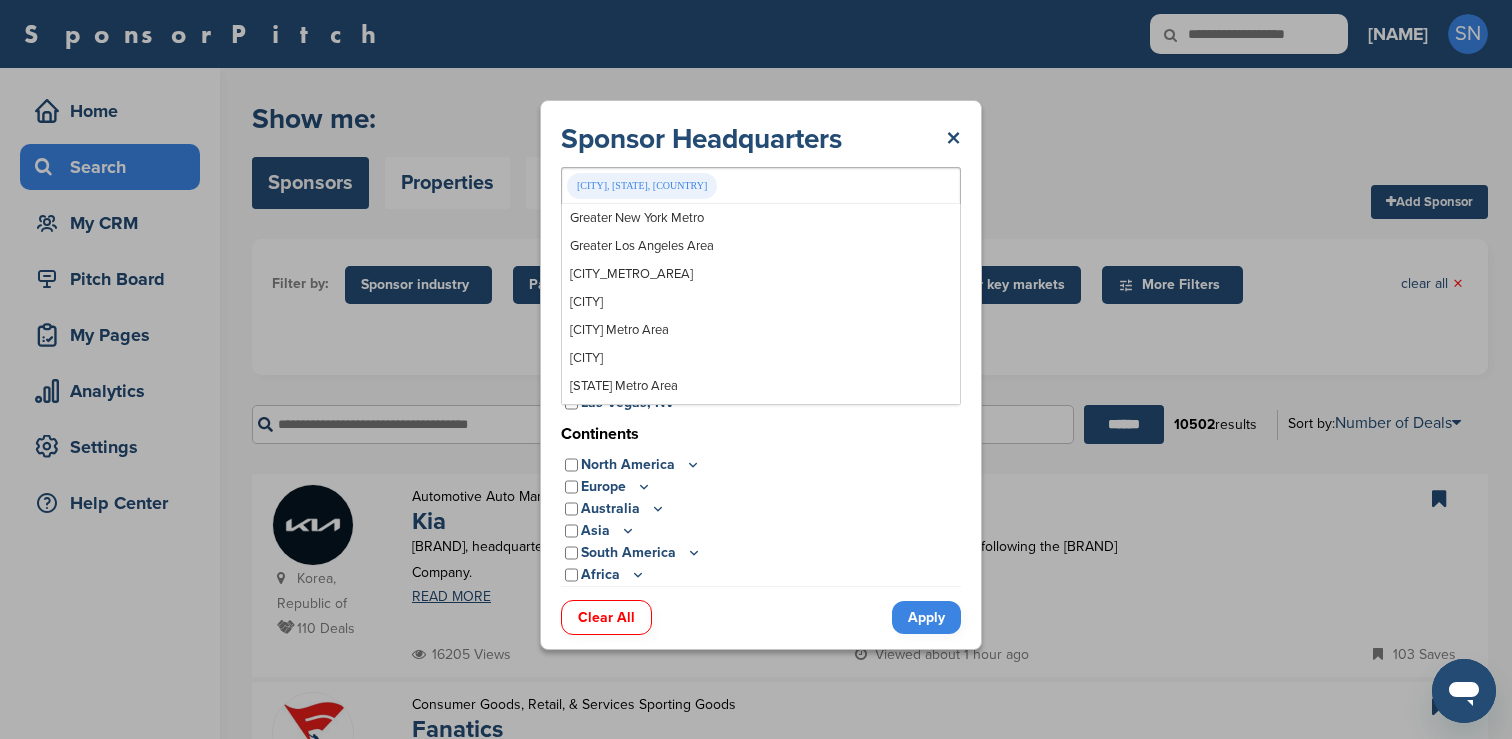 scroll, scrollTop: 13548, scrollLeft: 0, axis: vertical 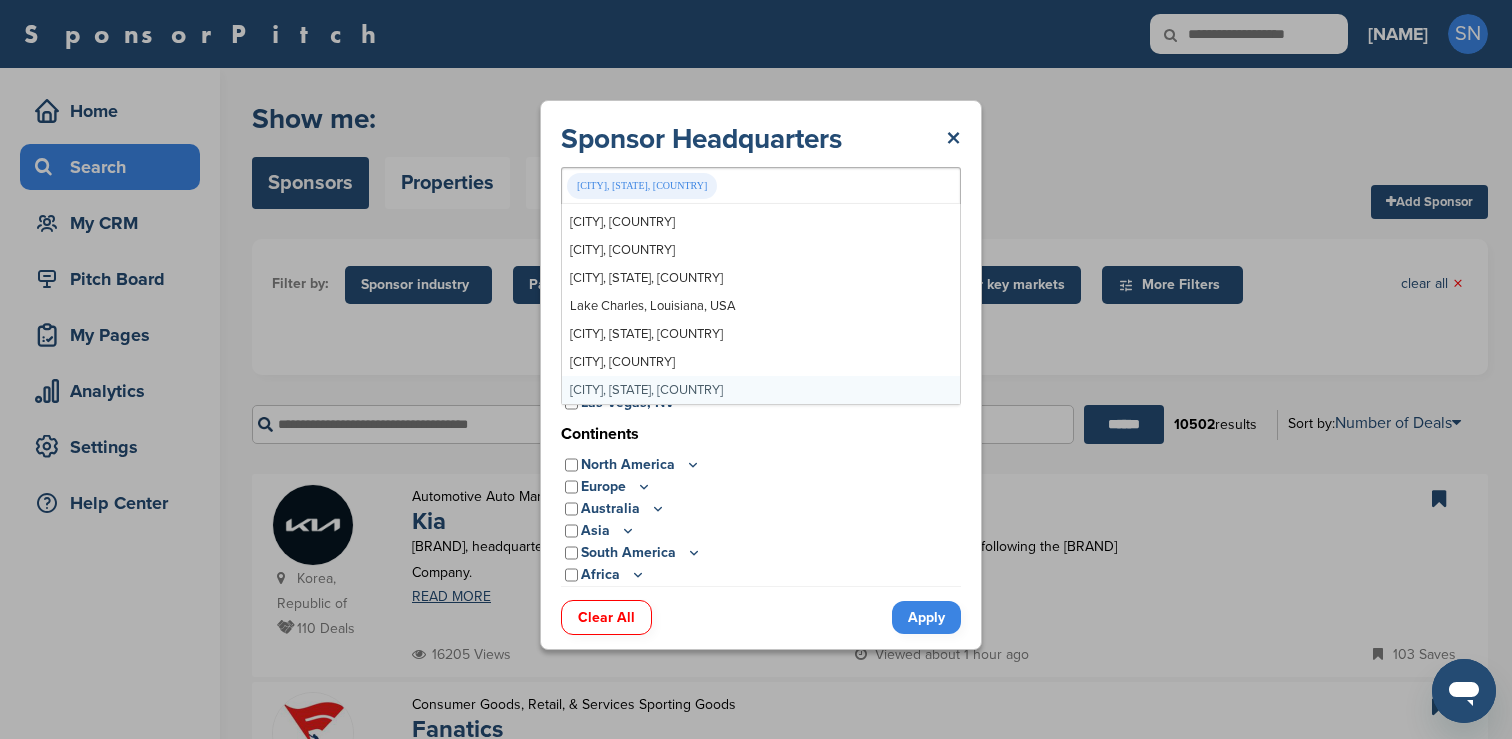 click on "[CITY], [STATE], [COUNTRY]" at bounding box center (761, 186) 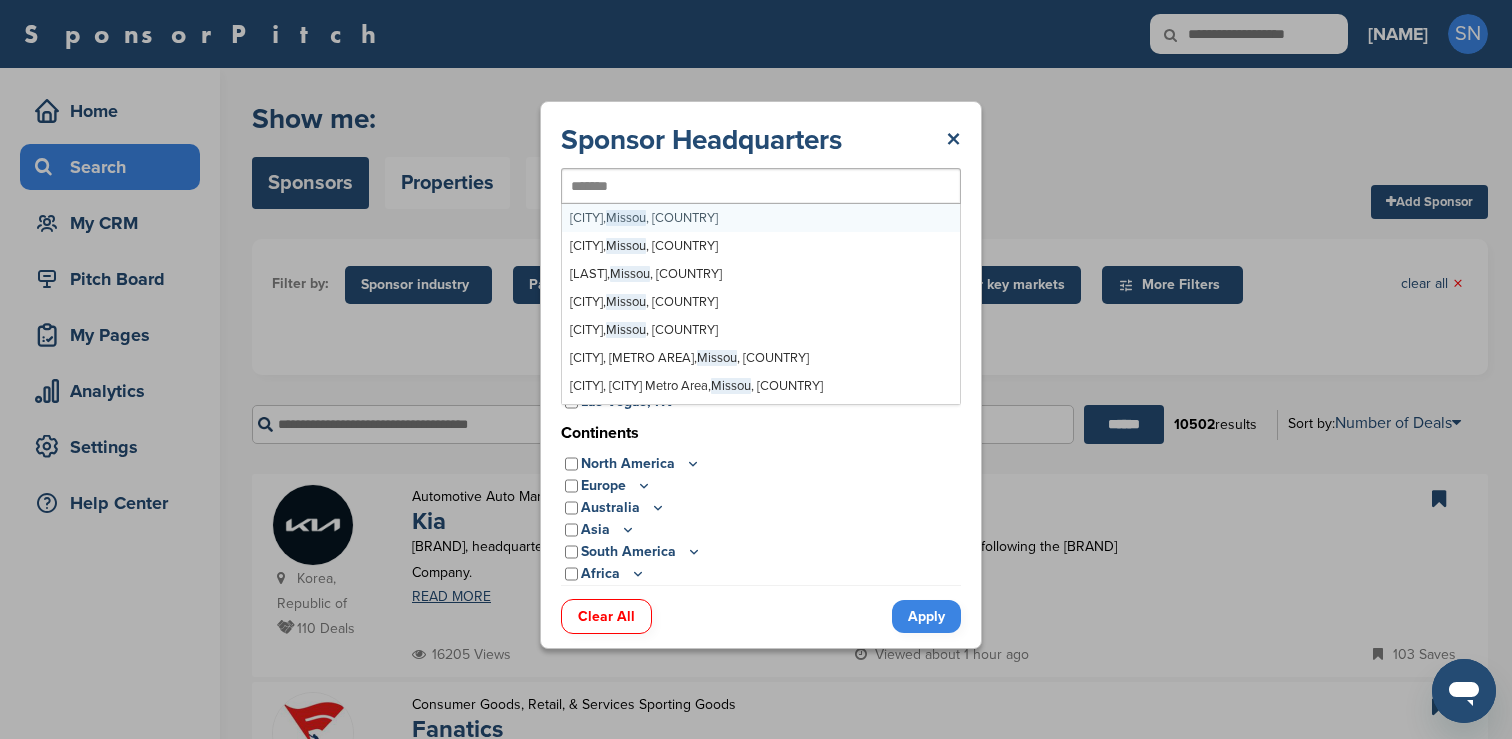 type on "********" 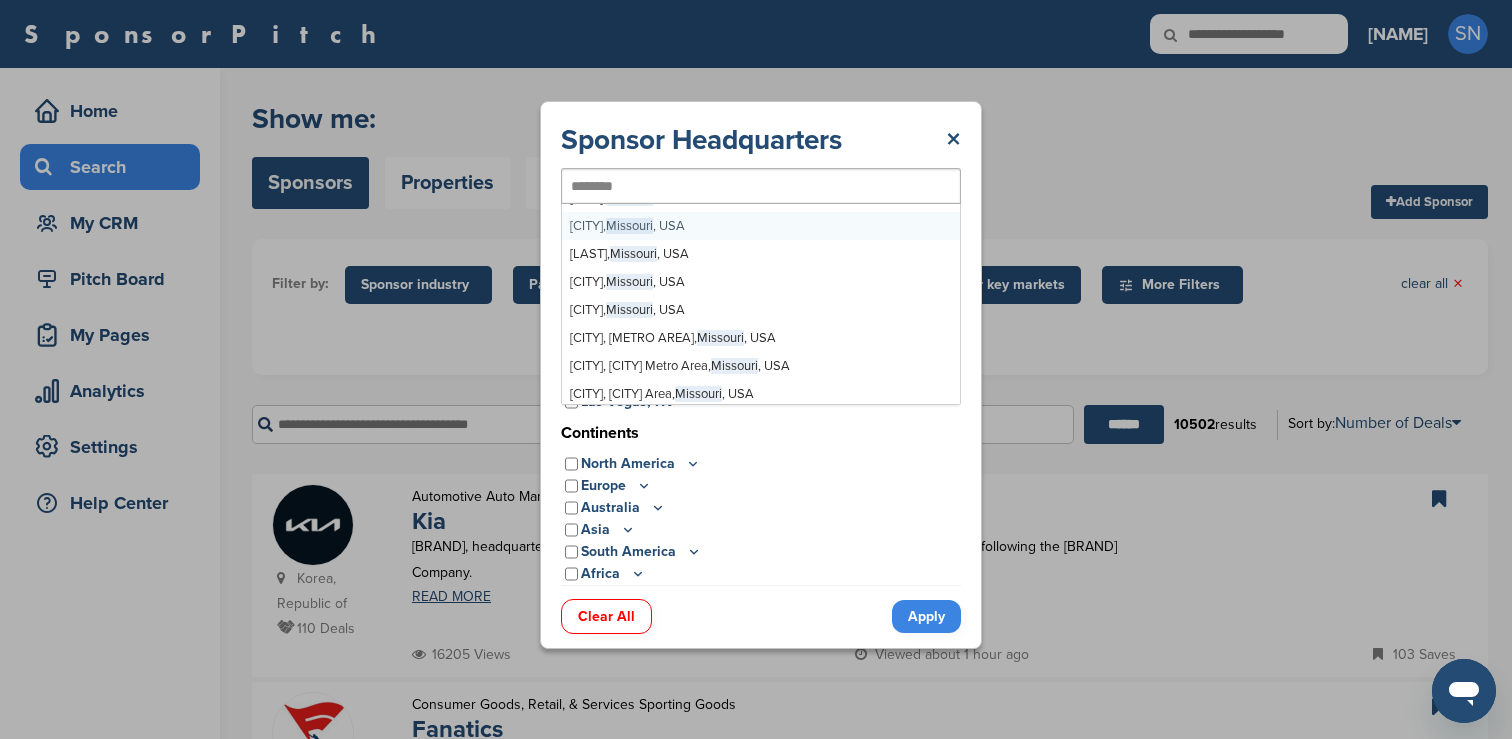 scroll, scrollTop: 0, scrollLeft: 0, axis: both 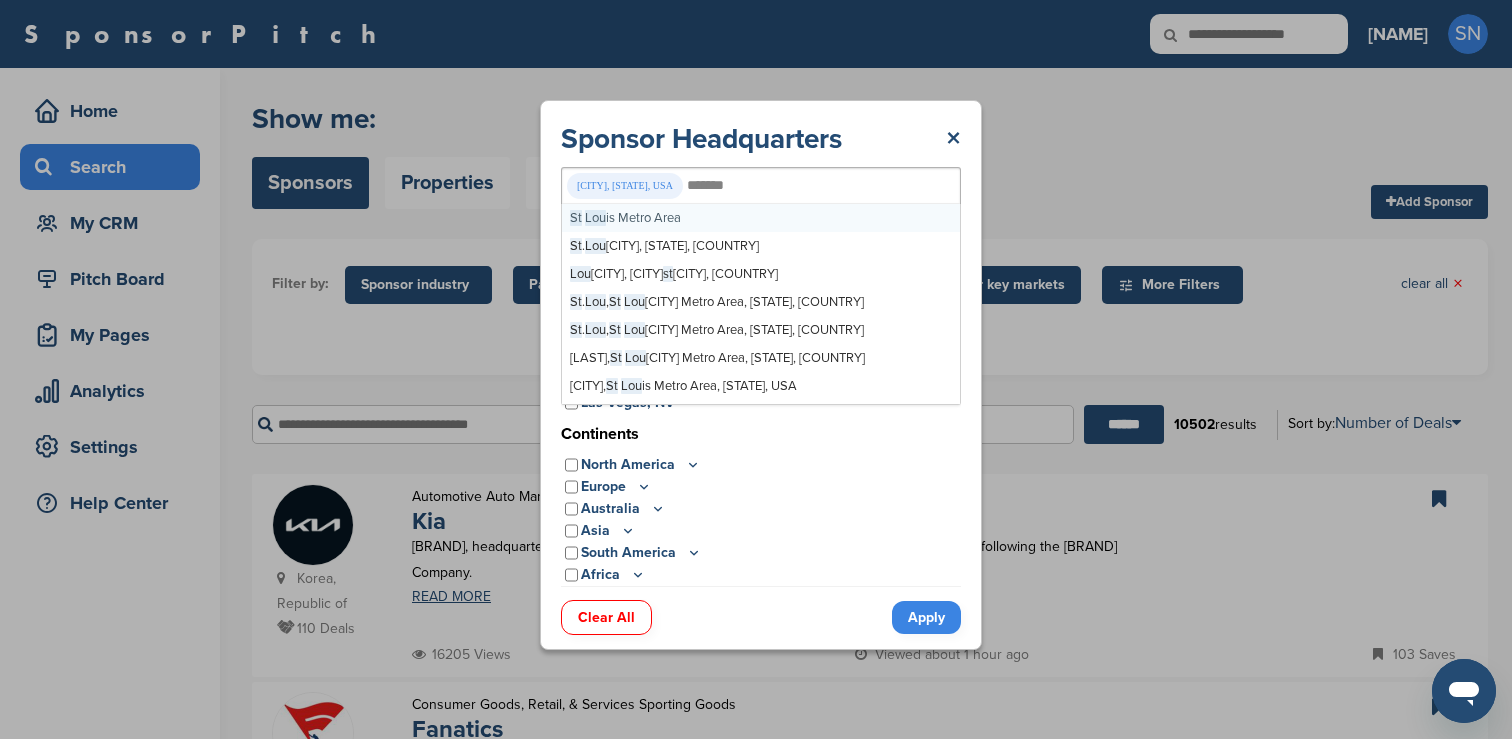 type on "********" 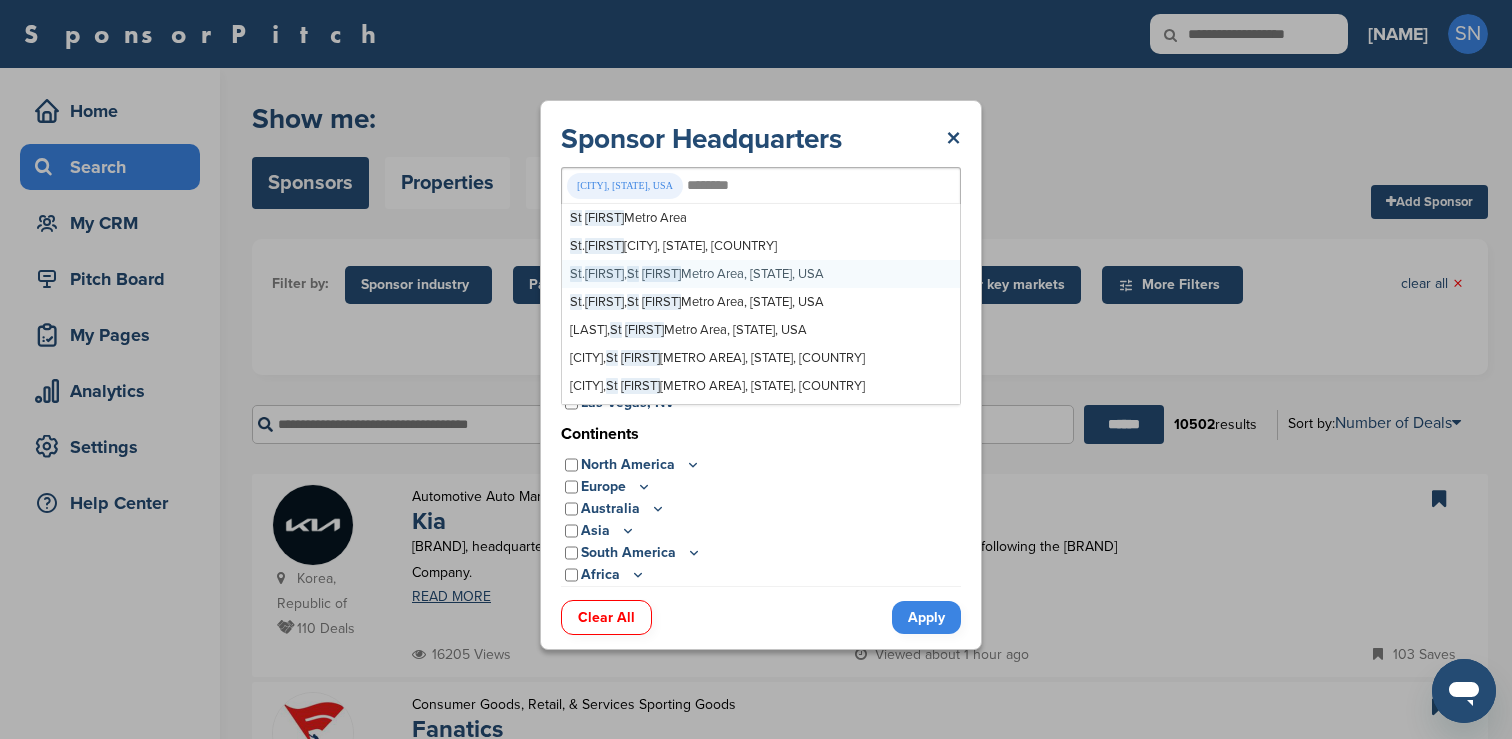 type 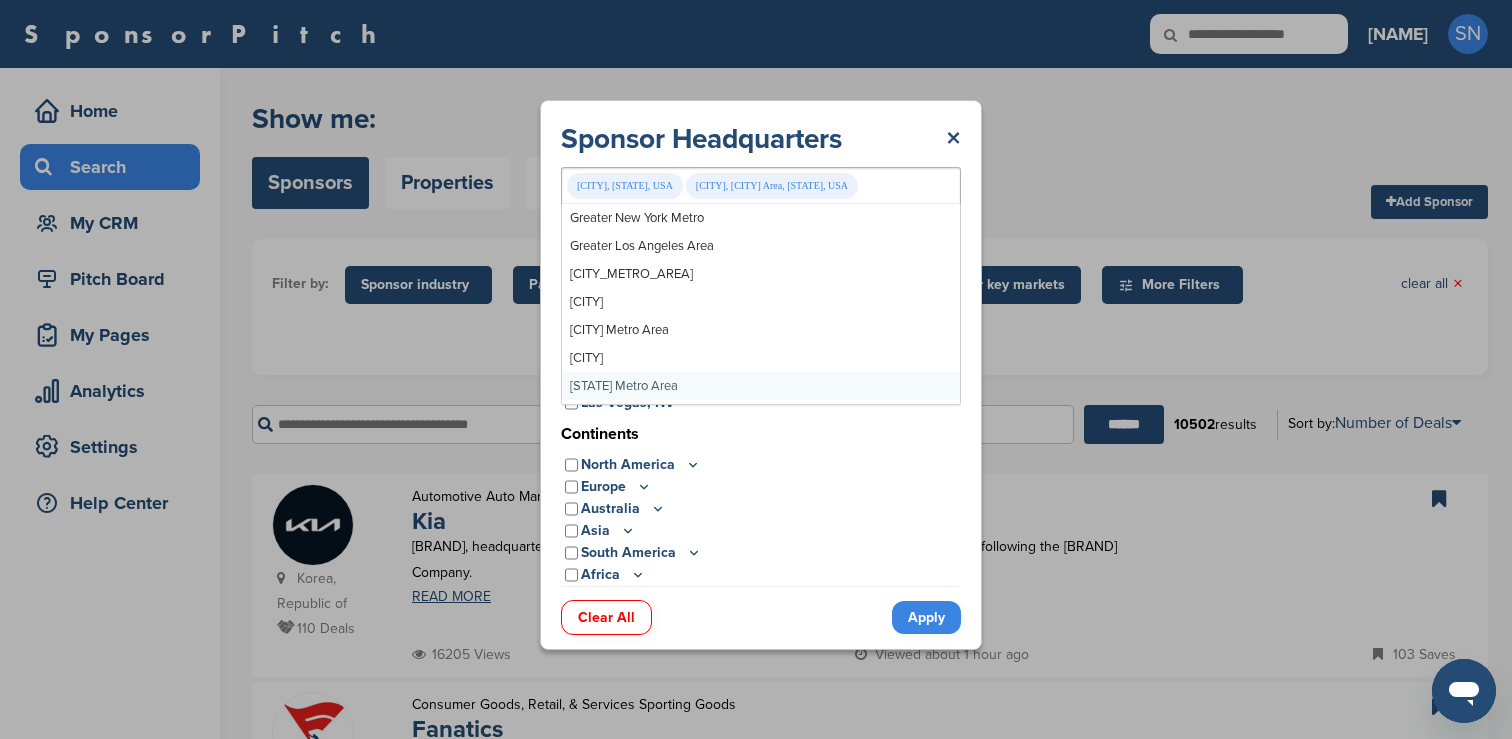 click on "Apply" at bounding box center [926, 617] 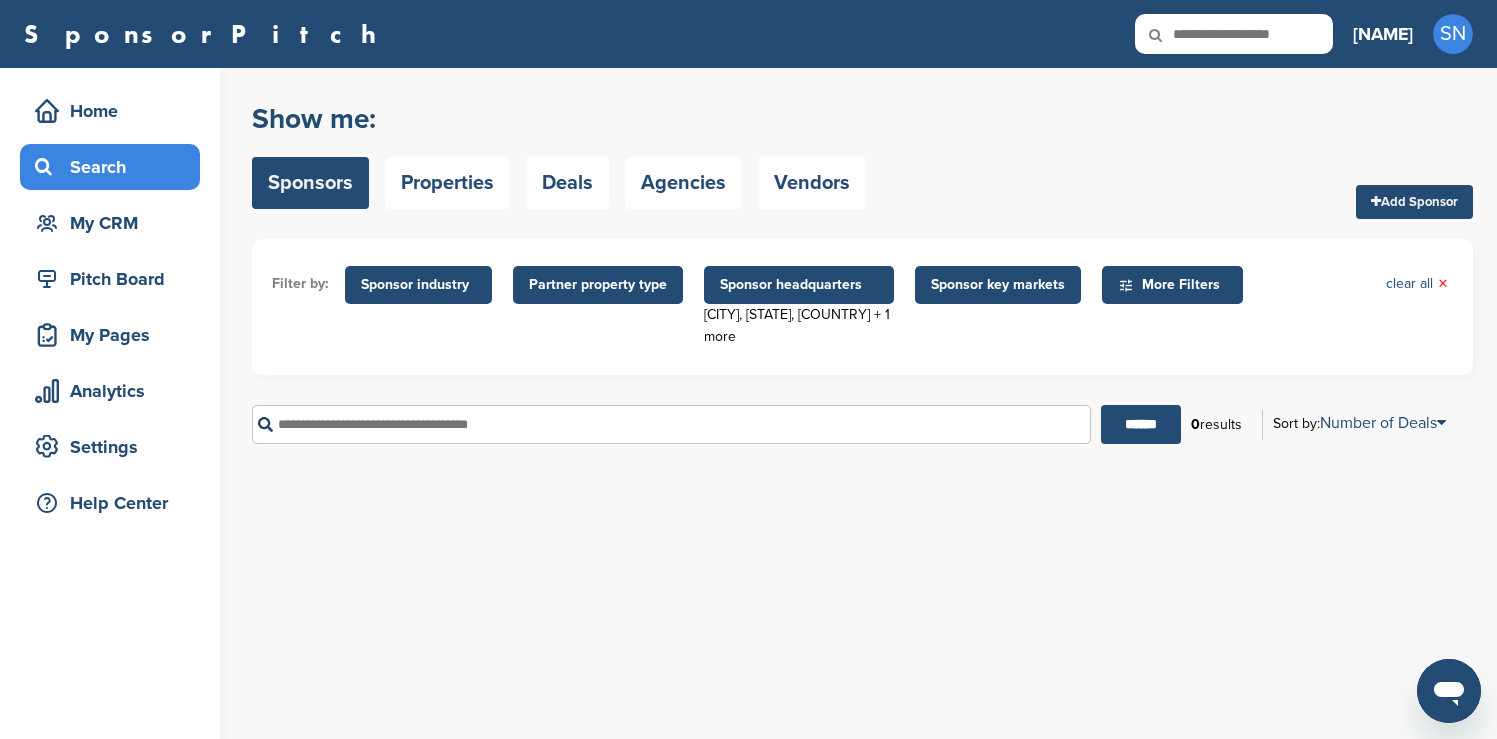 click on "Sponsor headquarters" at bounding box center (799, 285) 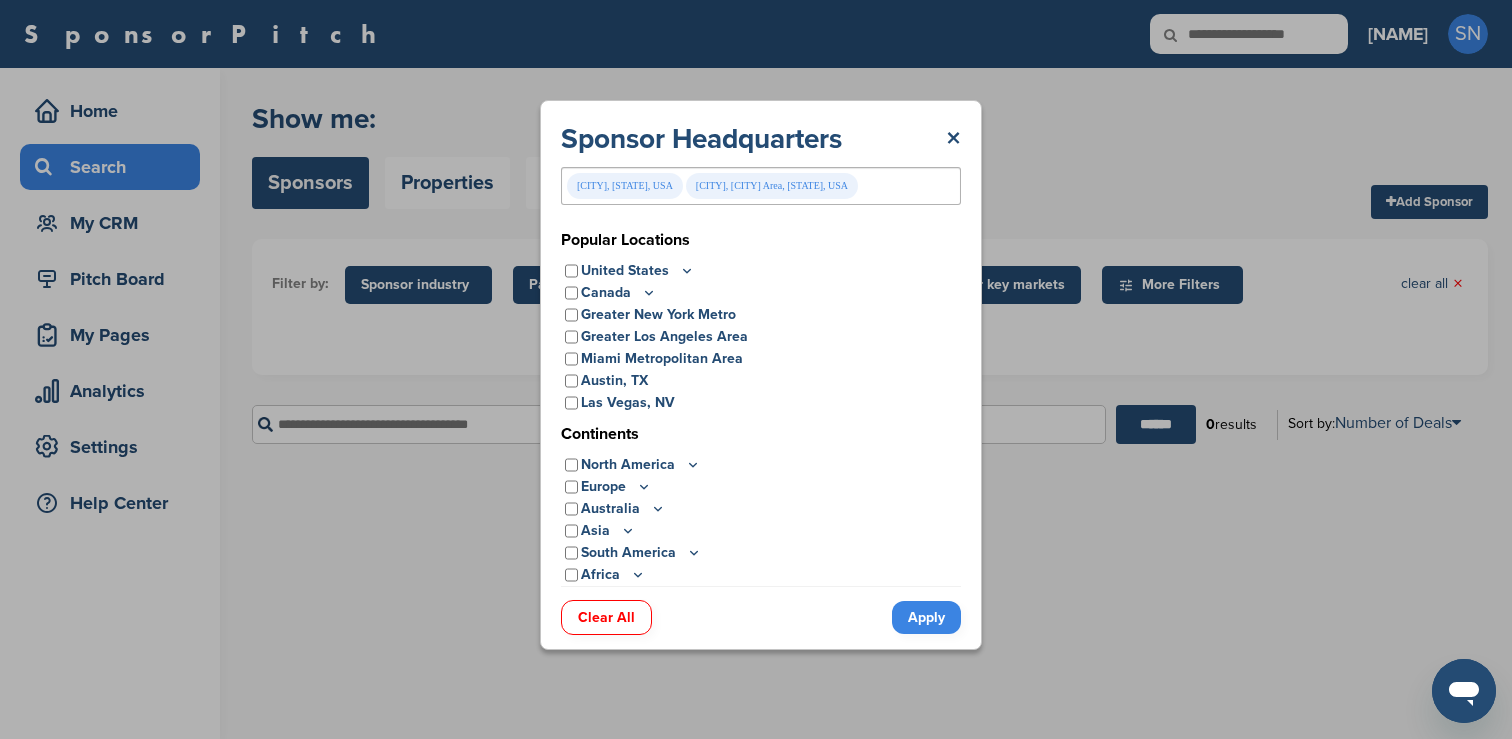 click on "[CITY], [CITY] Area, [STATE], USA" at bounding box center (772, 186) 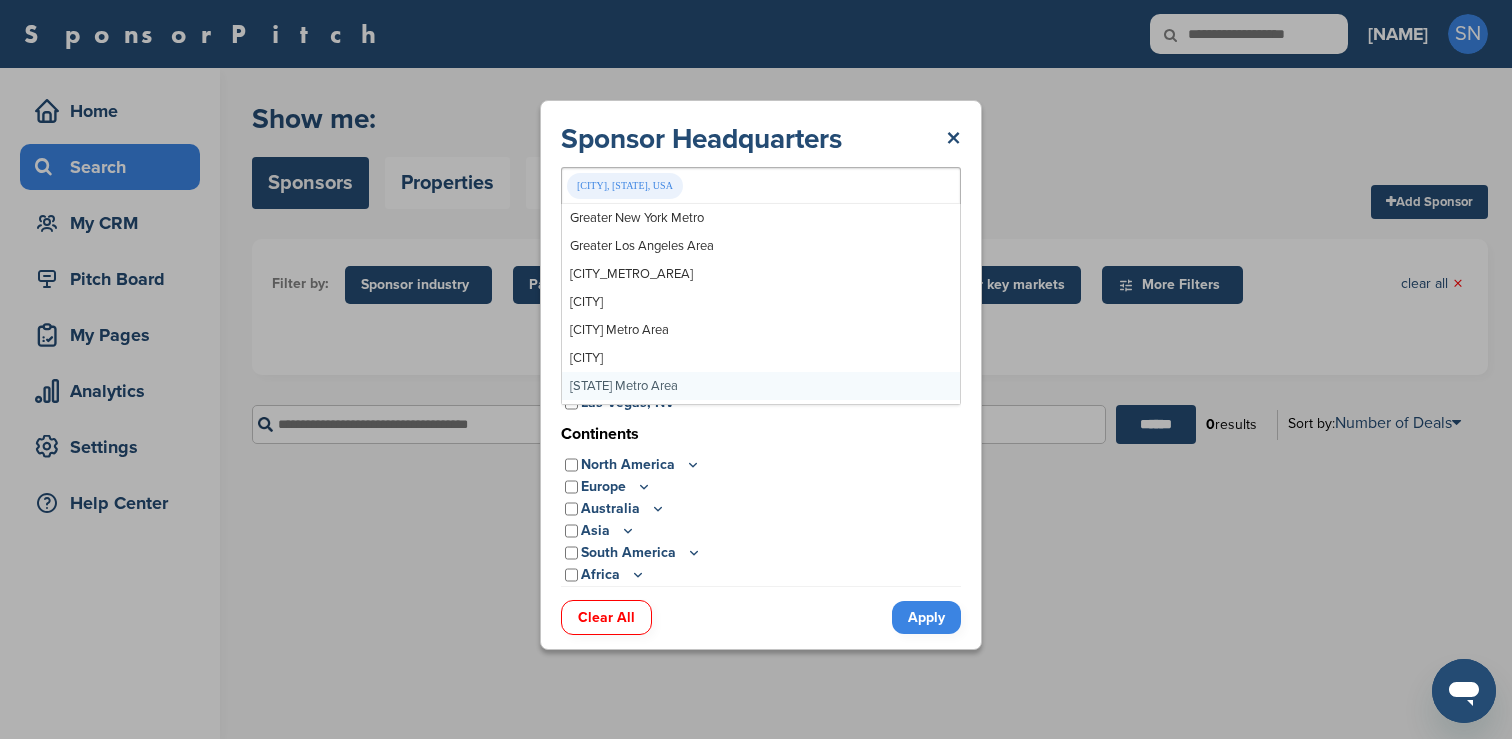 click on "Apply" at bounding box center [926, 617] 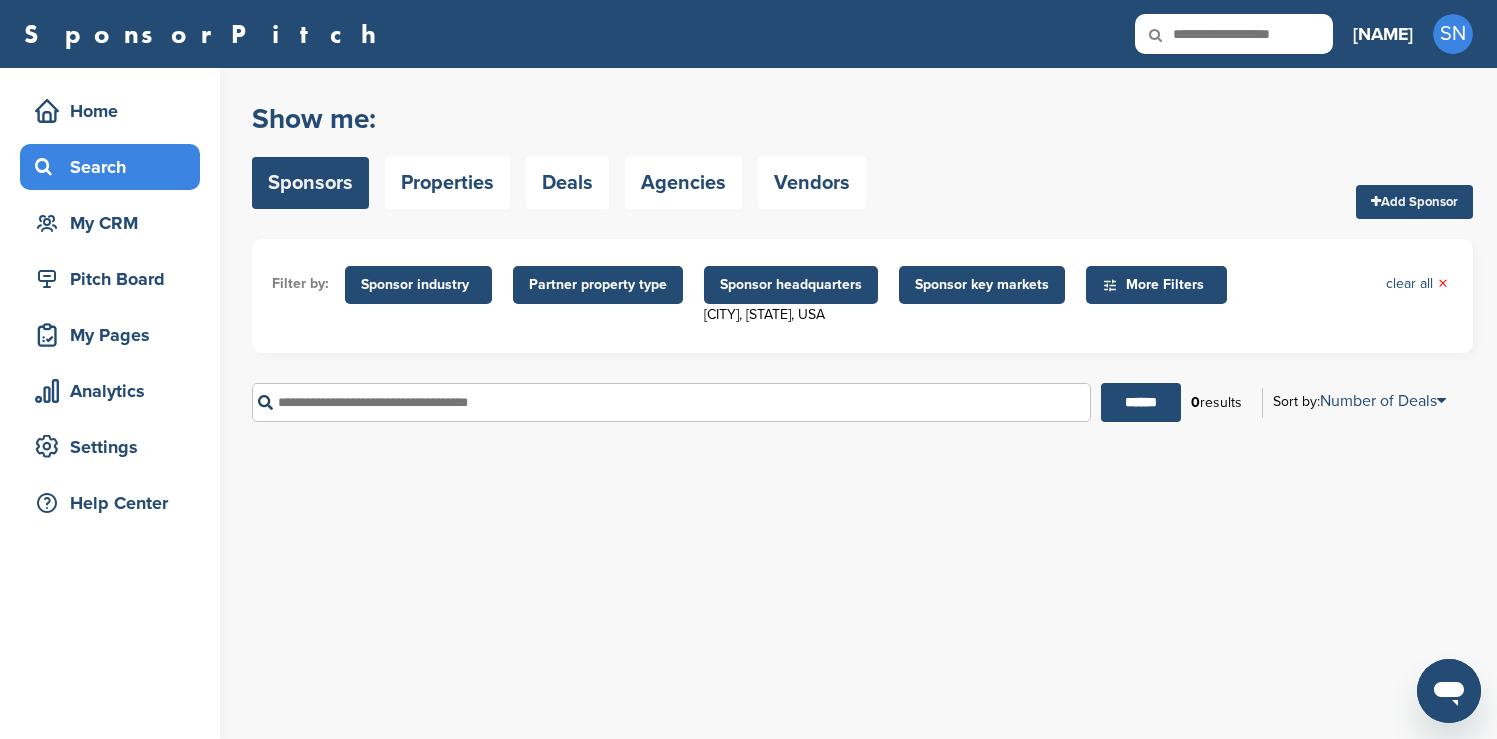 click on "Sponsor headquarters" at bounding box center [791, 285] 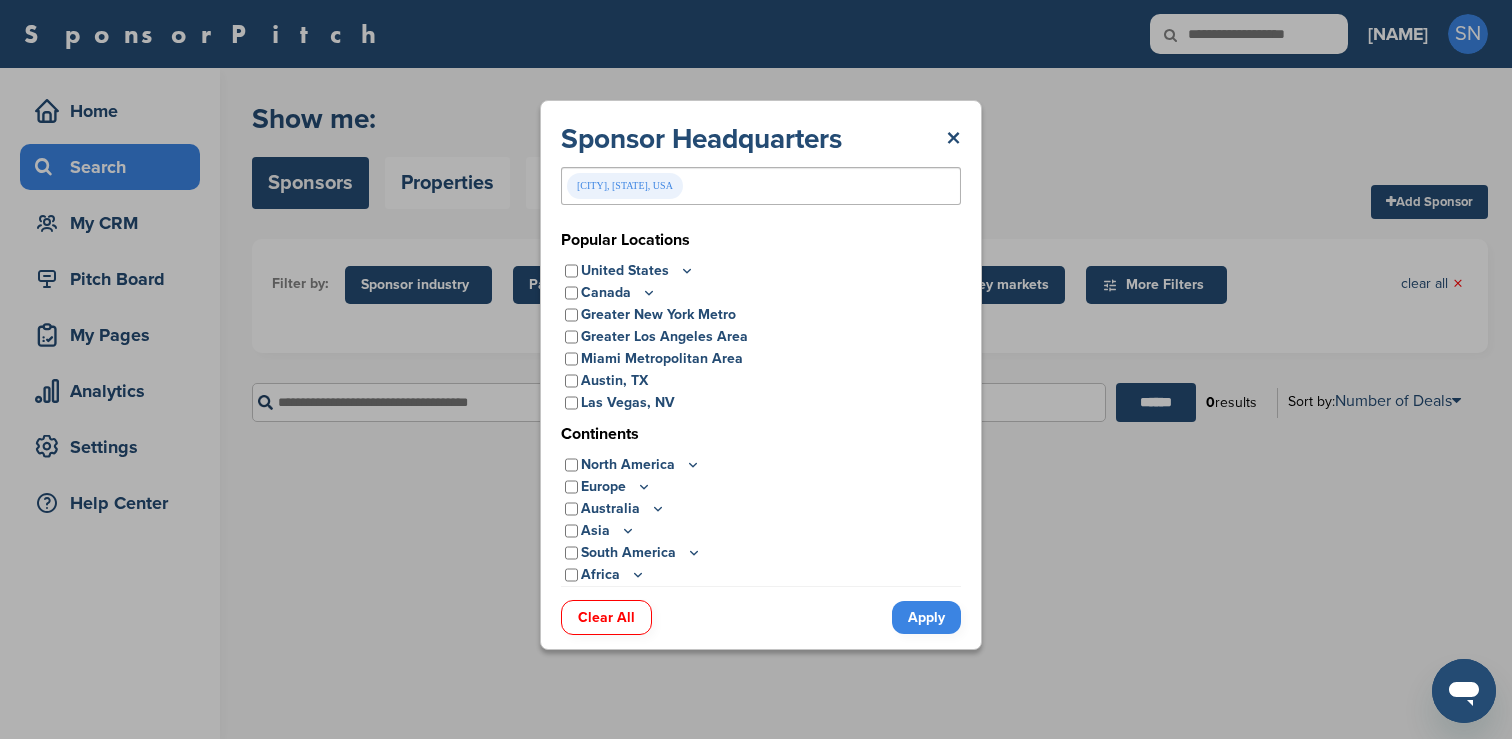 click on "[CITY], [STATE], USA" at bounding box center [761, 186] 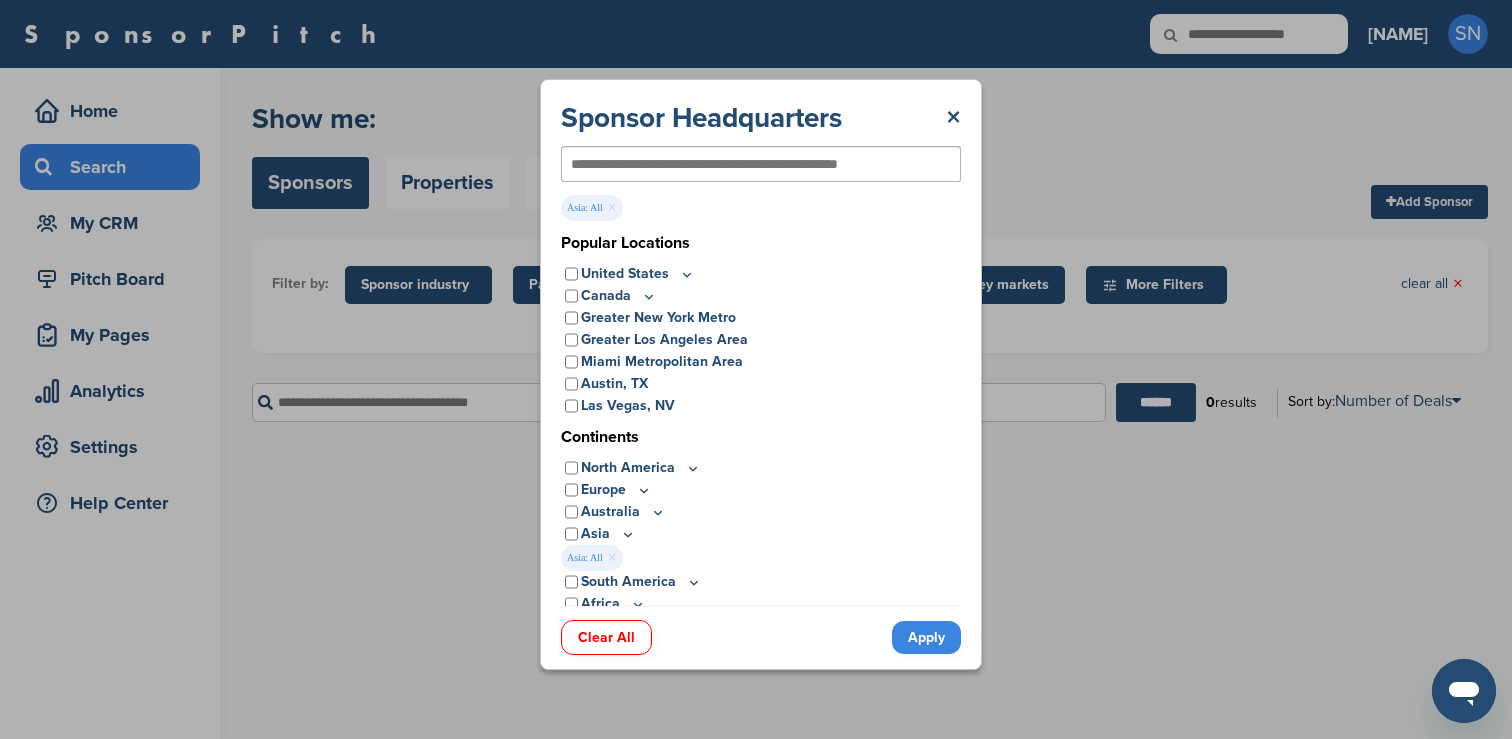 click on "Asia" at bounding box center (608, 534) 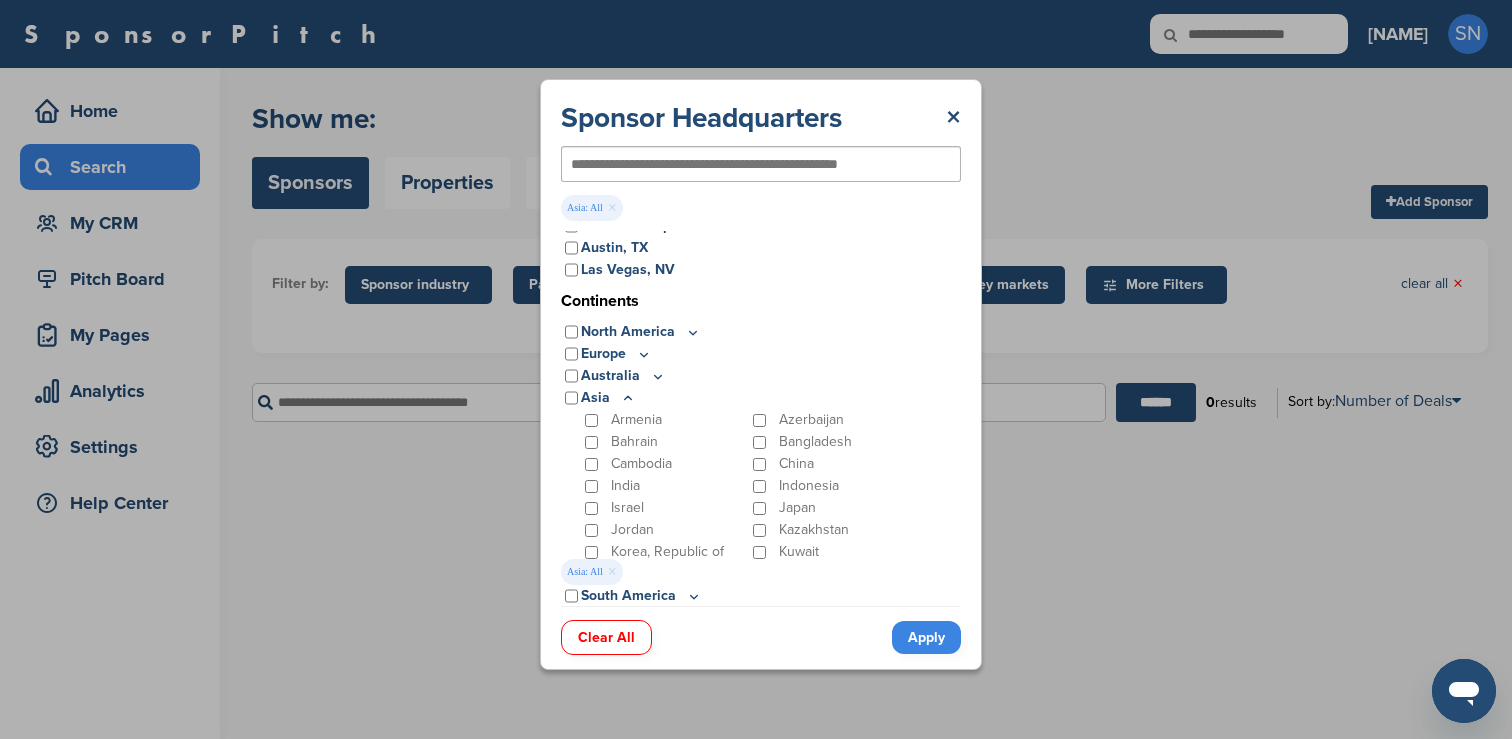 scroll, scrollTop: 159, scrollLeft: 0, axis: vertical 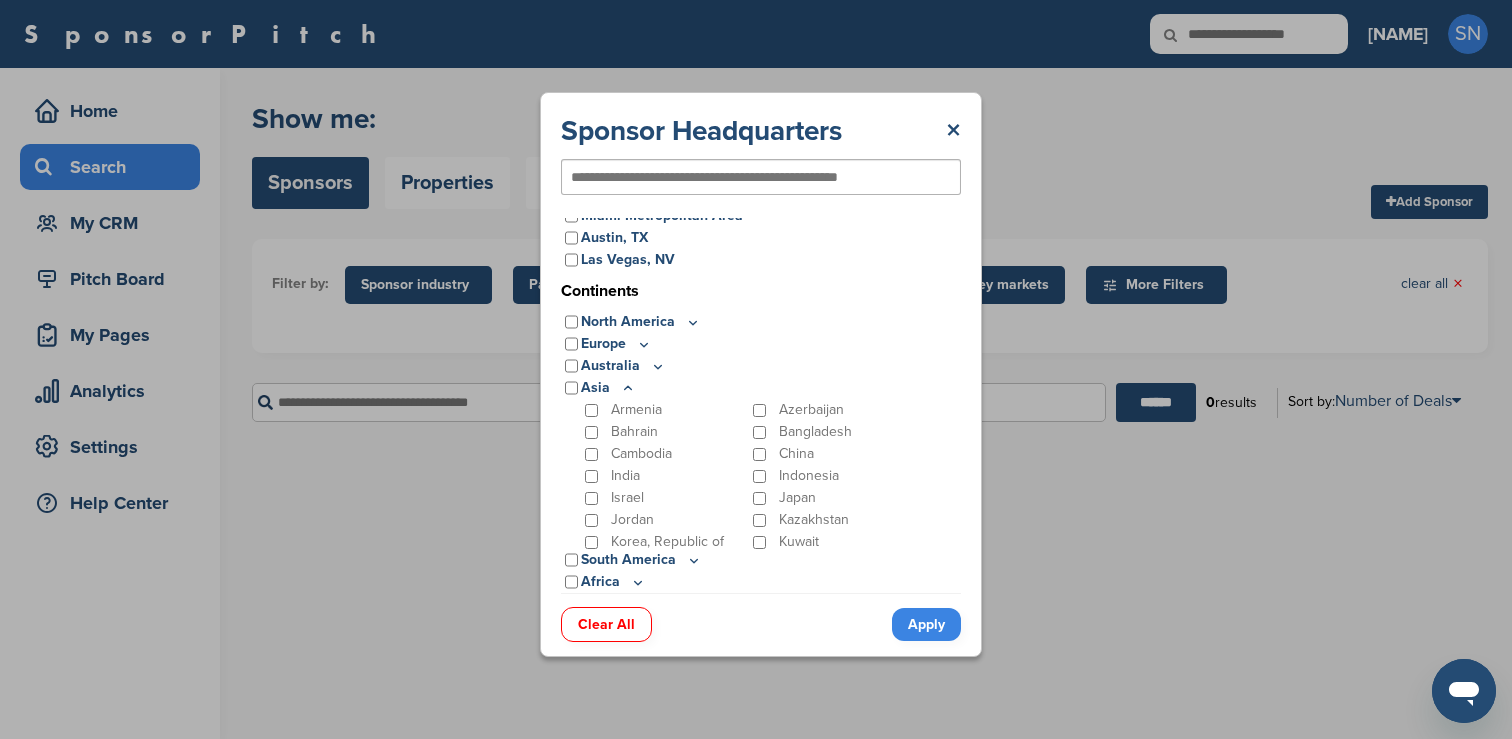 click on "Clear All" at bounding box center (606, 624) 